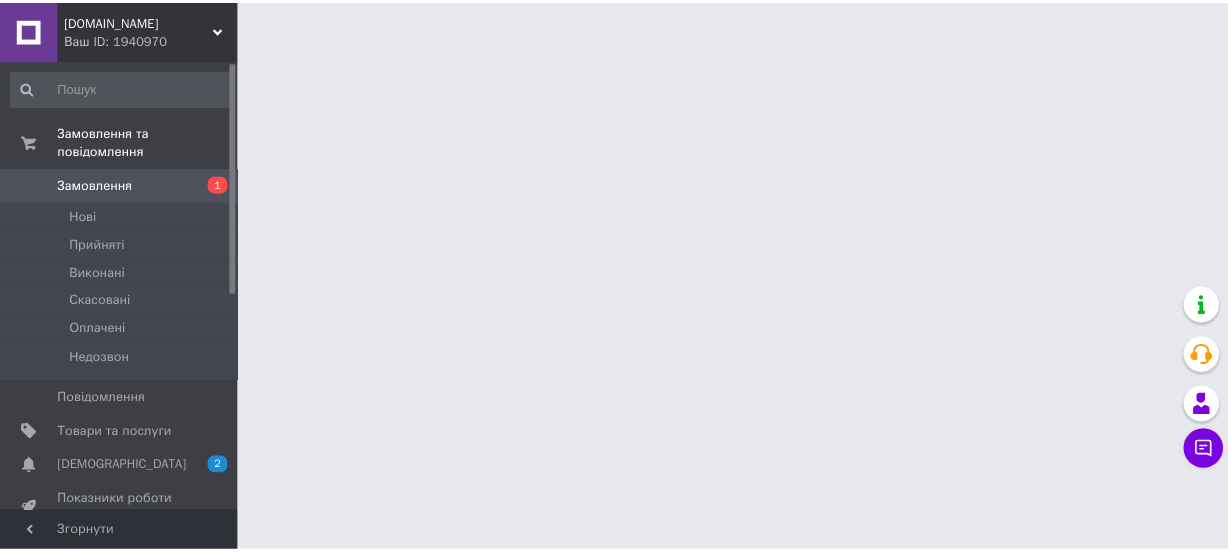 scroll, scrollTop: 0, scrollLeft: 0, axis: both 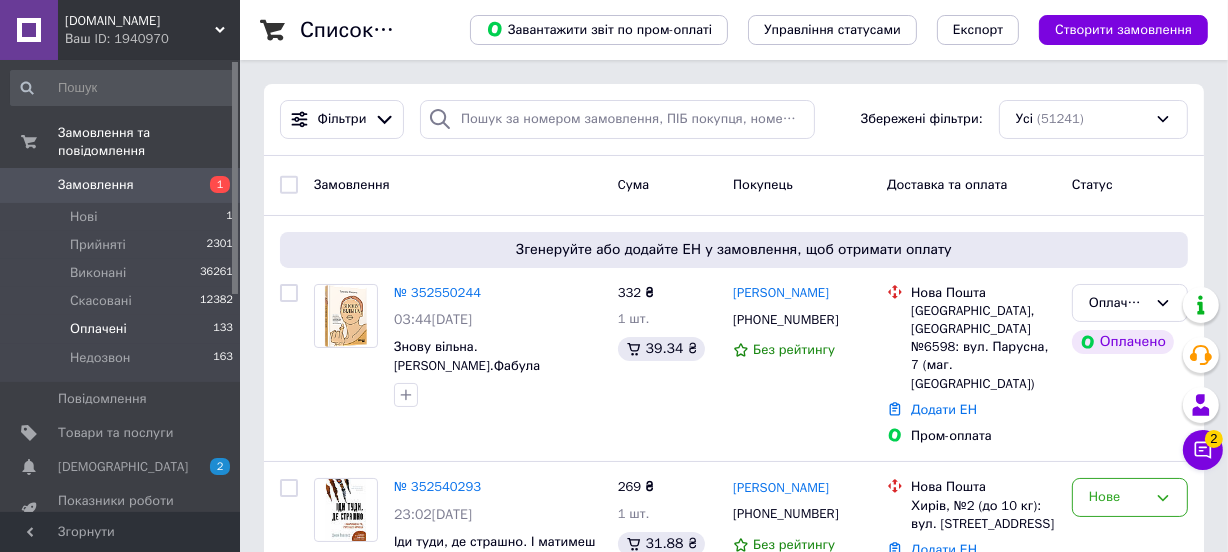 click on "Оплачені" at bounding box center (98, 329) 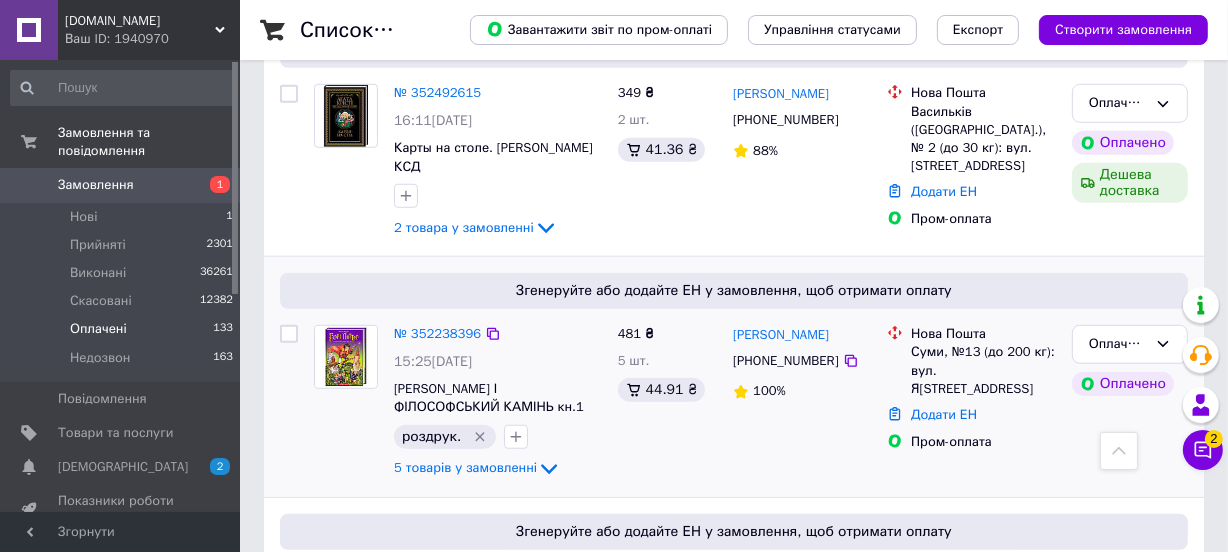 scroll, scrollTop: 1363, scrollLeft: 0, axis: vertical 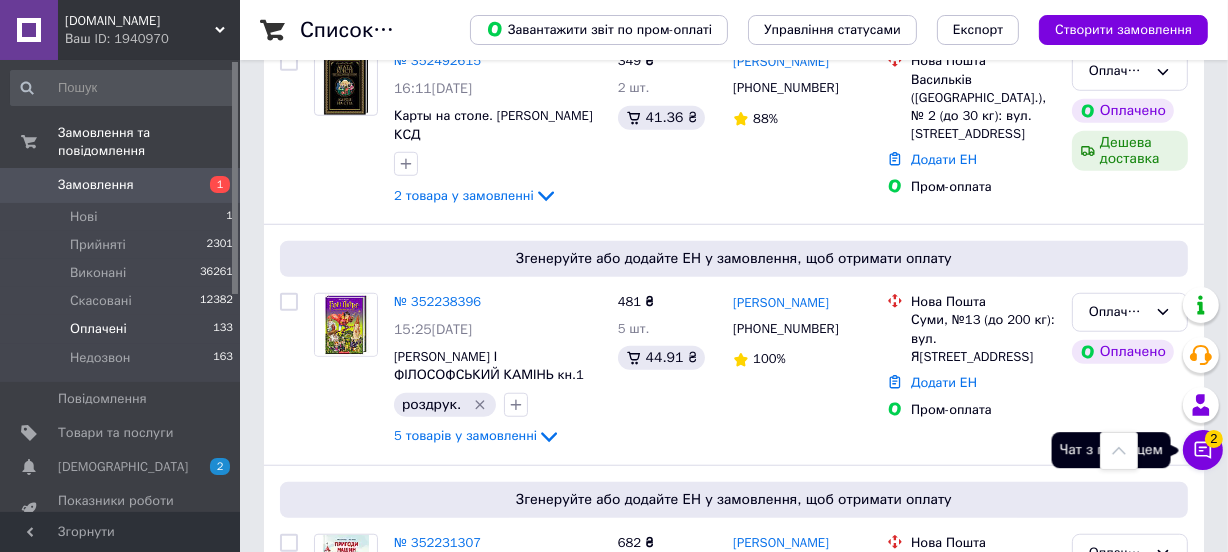 click on "Чат з покупцем 2" at bounding box center (1203, 450) 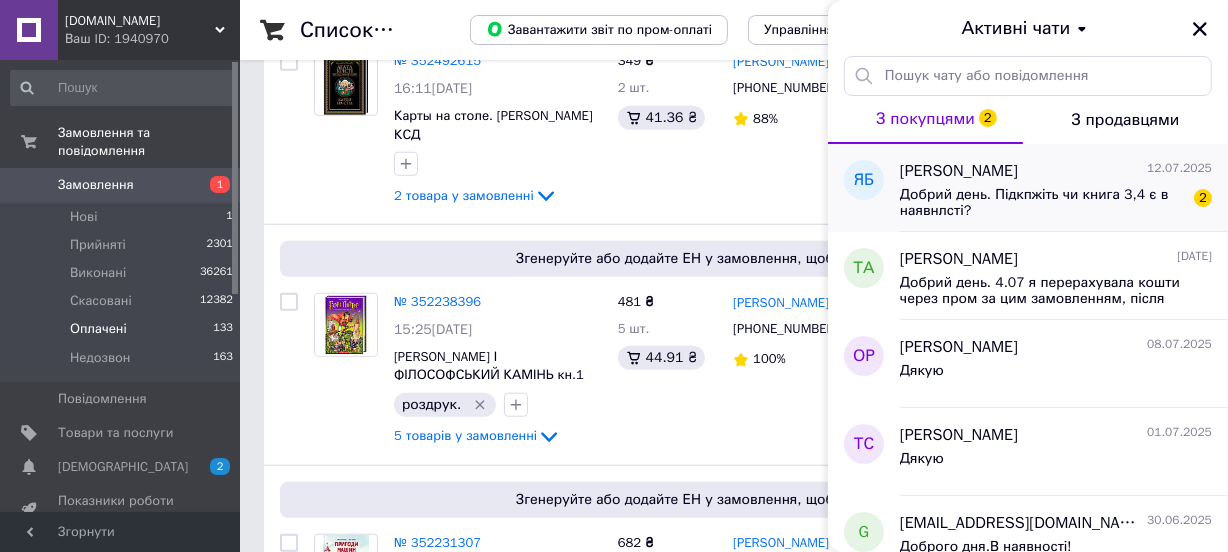click on "Добрий день. Підкпжіть чи книга 3,4 є в наявнлсті?" at bounding box center (1042, 203) 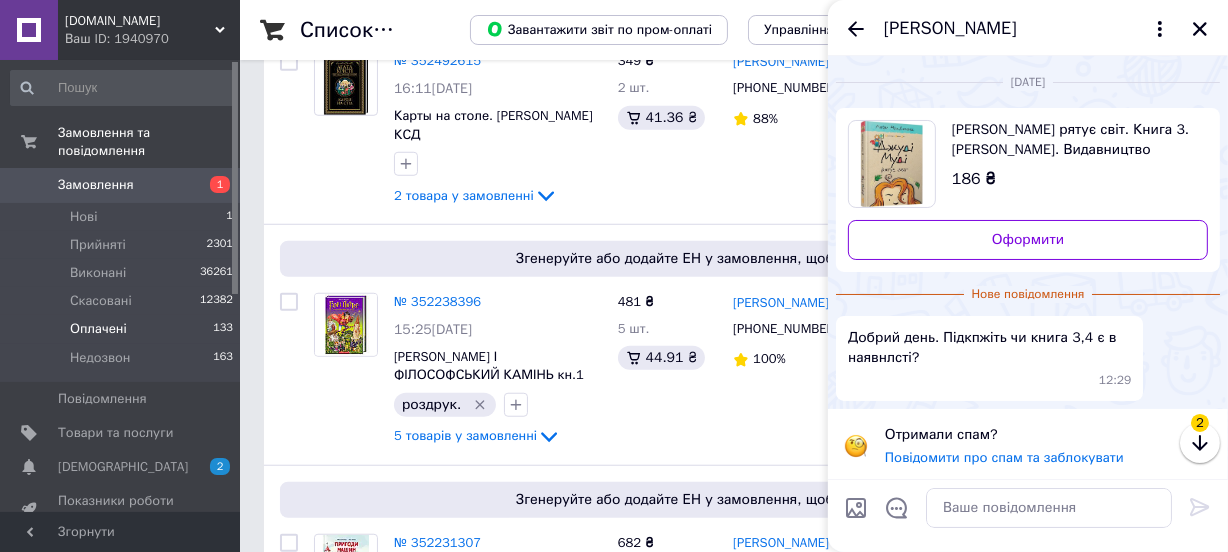 scroll, scrollTop: 4, scrollLeft: 0, axis: vertical 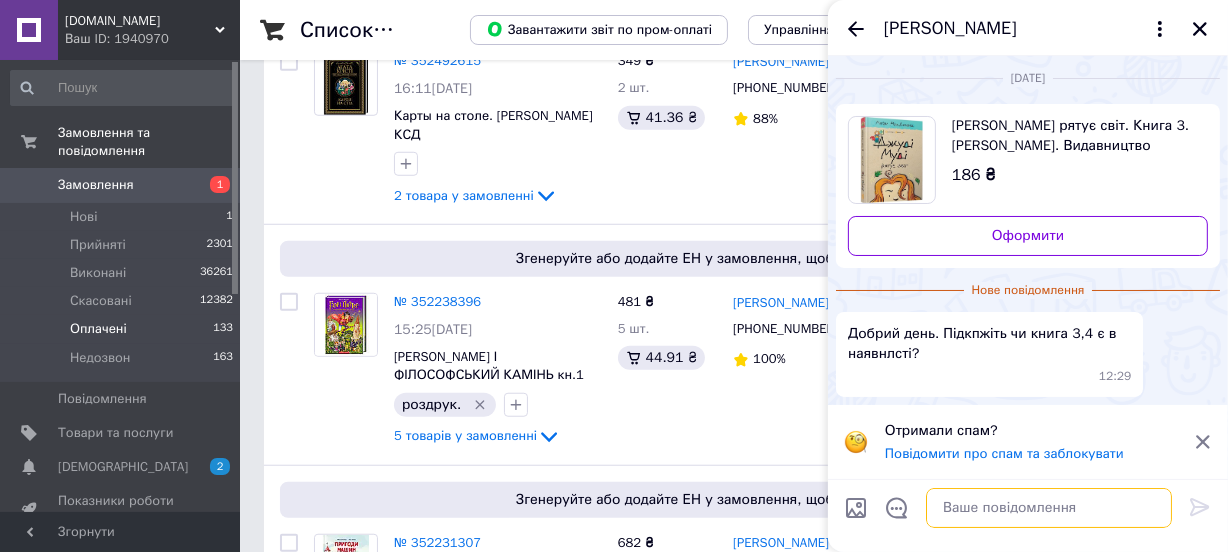 click at bounding box center (1049, 508) 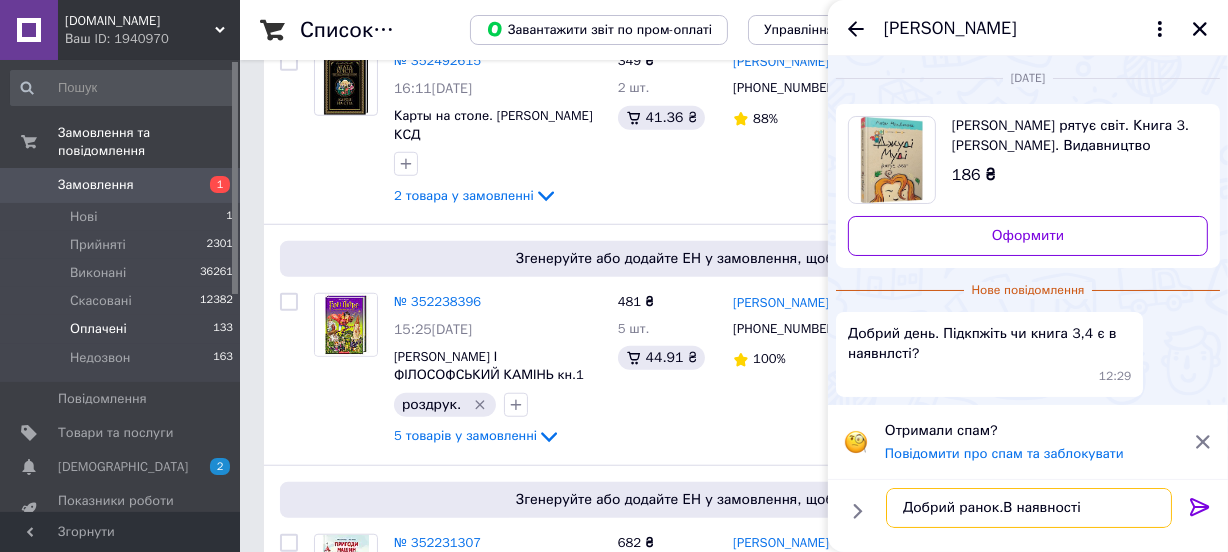 type on "Добрий ранок.В наявності." 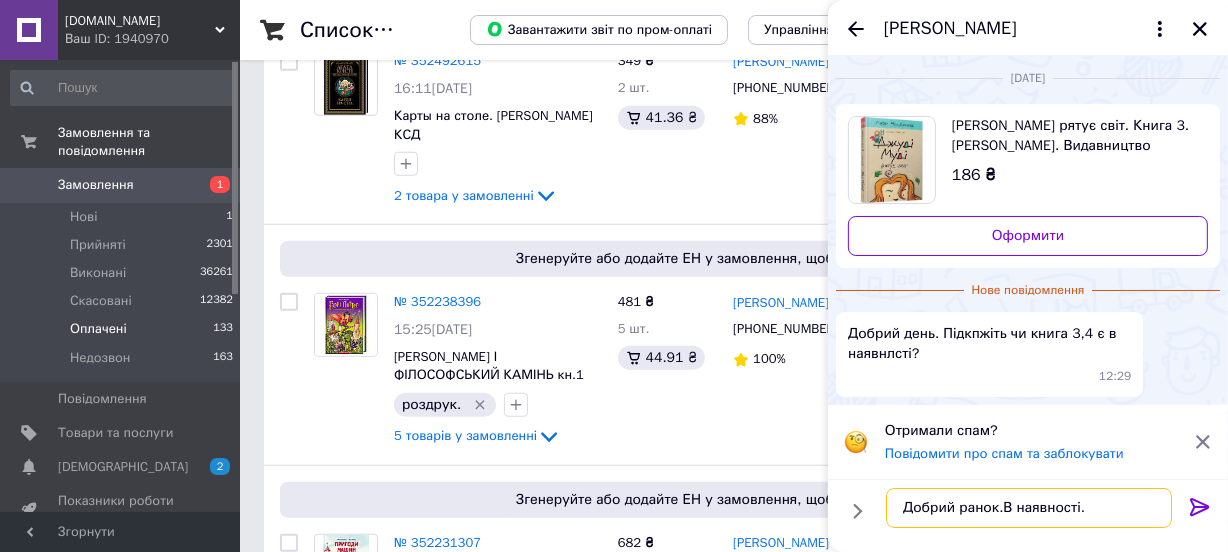 type 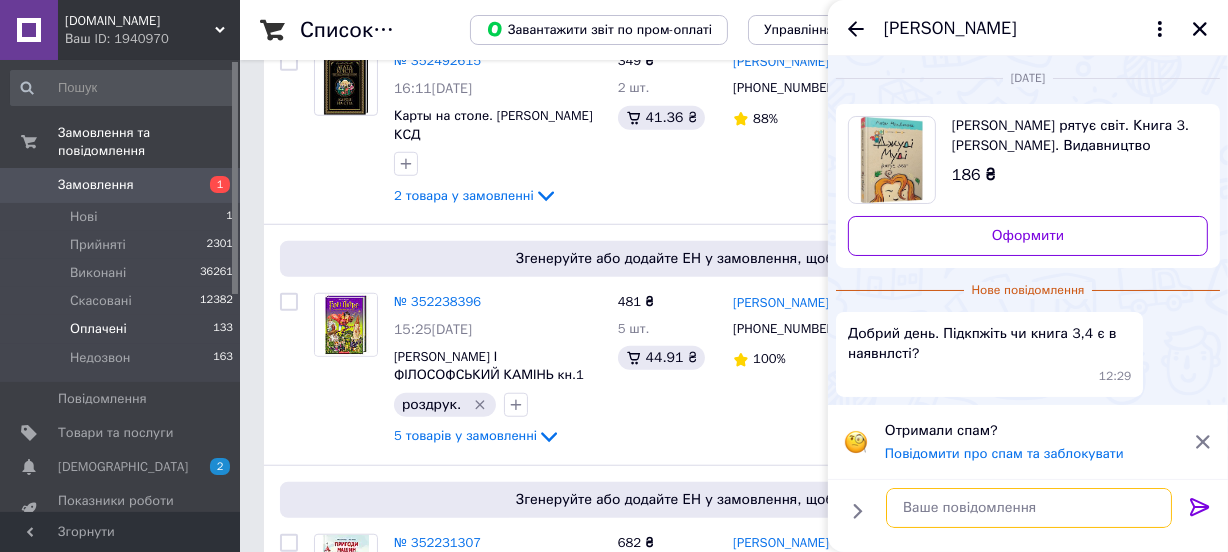 scroll, scrollTop: 0, scrollLeft: 0, axis: both 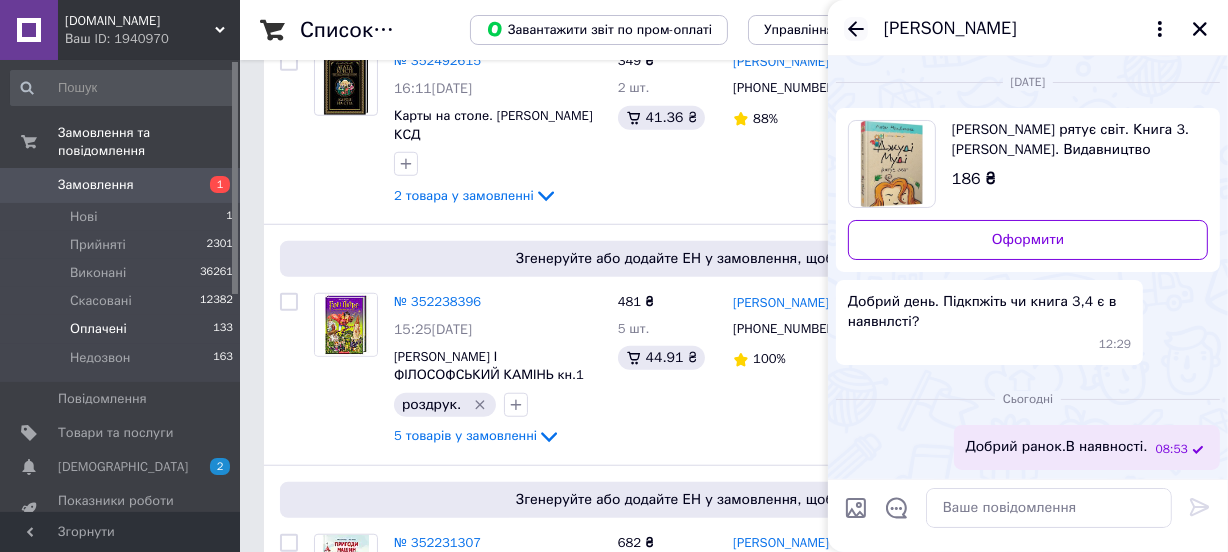 click 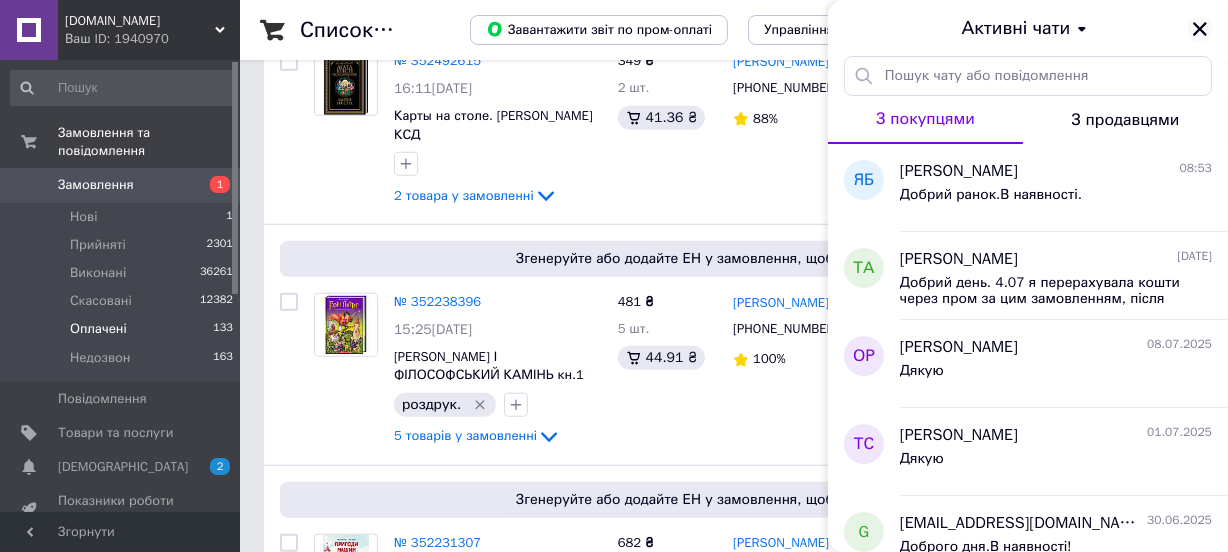 click 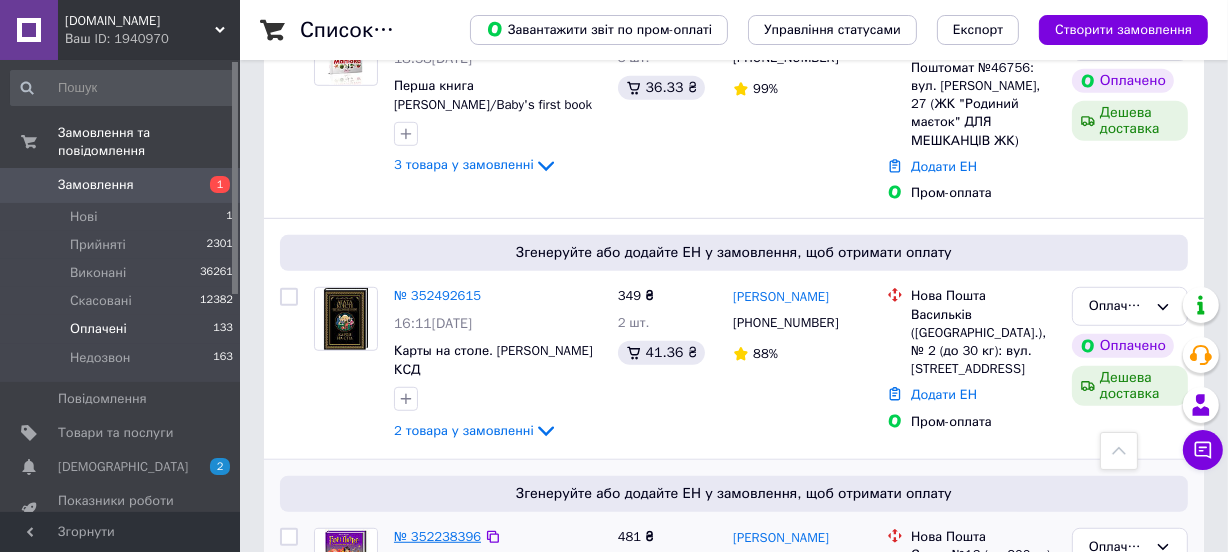 scroll, scrollTop: 1090, scrollLeft: 0, axis: vertical 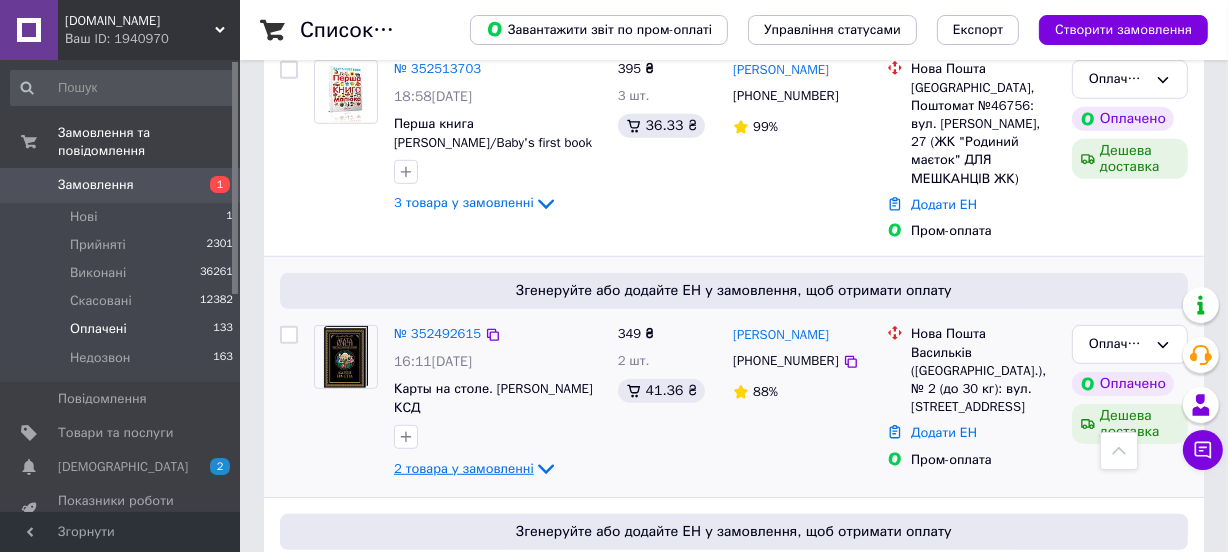 click on "2 товара у замовленні" at bounding box center (464, 468) 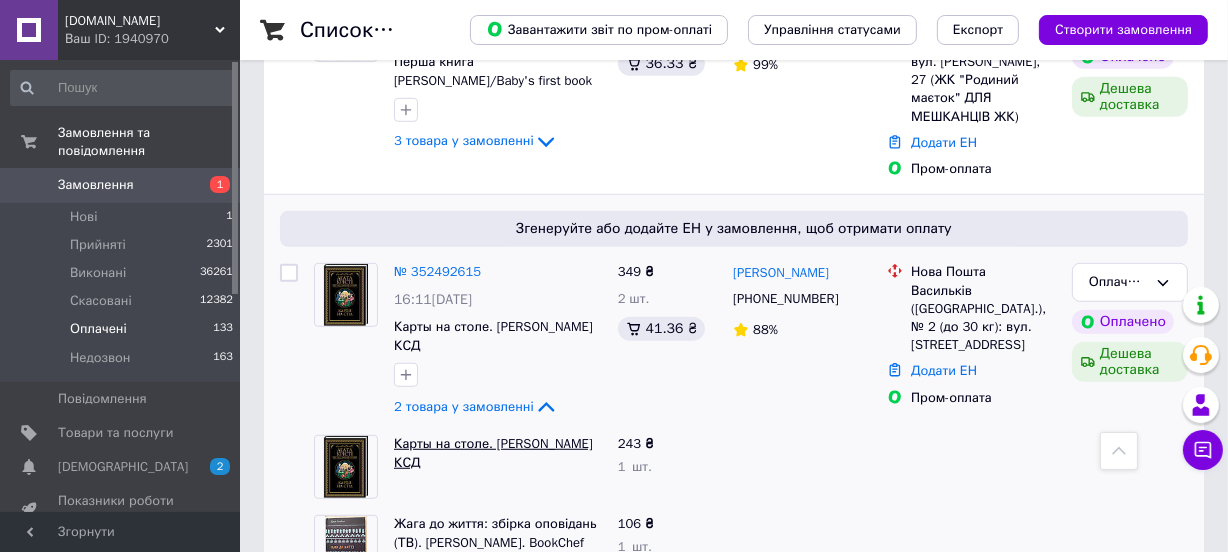 scroll, scrollTop: 1181, scrollLeft: 0, axis: vertical 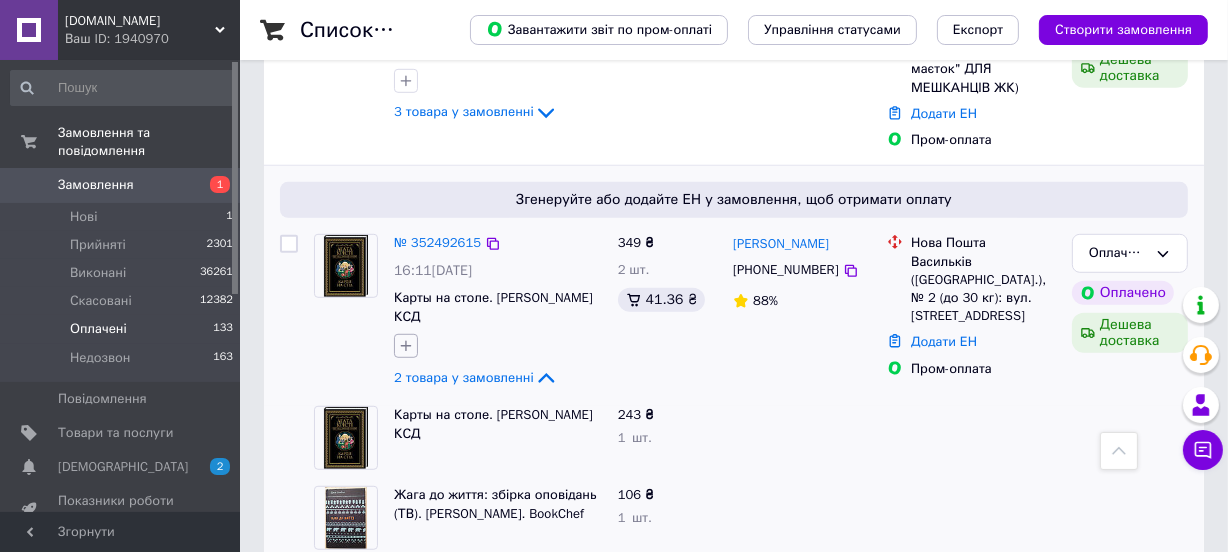 click 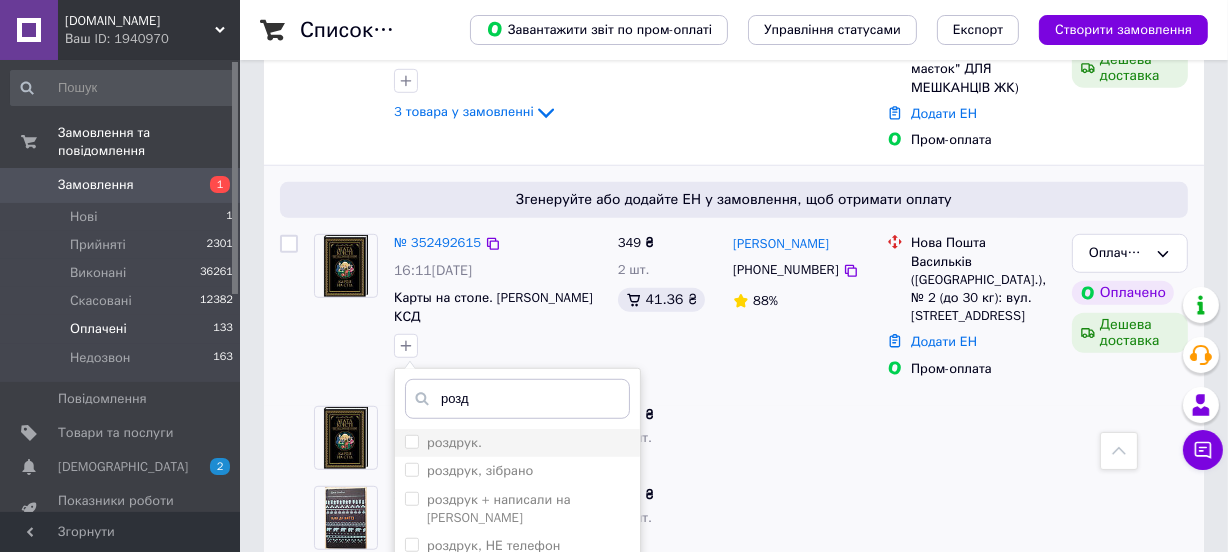 type on "розд" 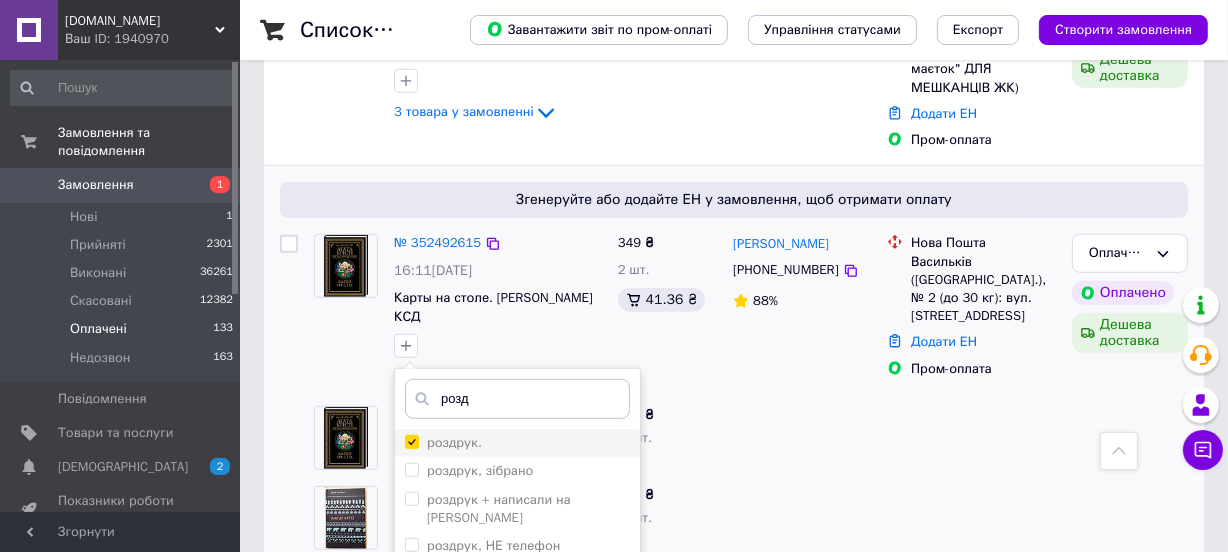 checkbox on "true" 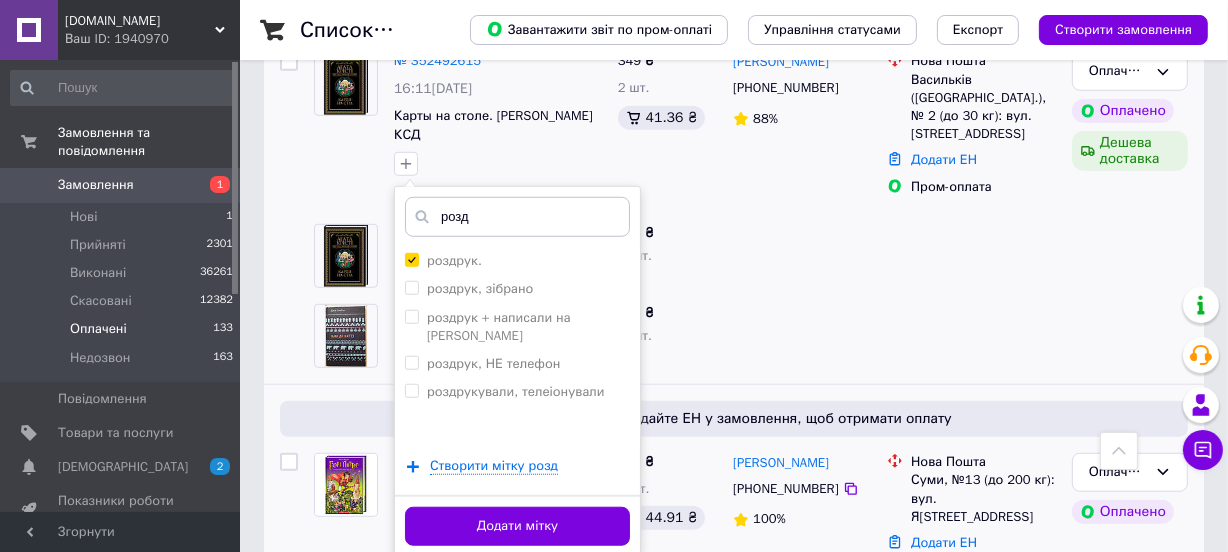 drag, startPoint x: 553, startPoint y: 400, endPoint x: 546, endPoint y: 372, distance: 28.86174 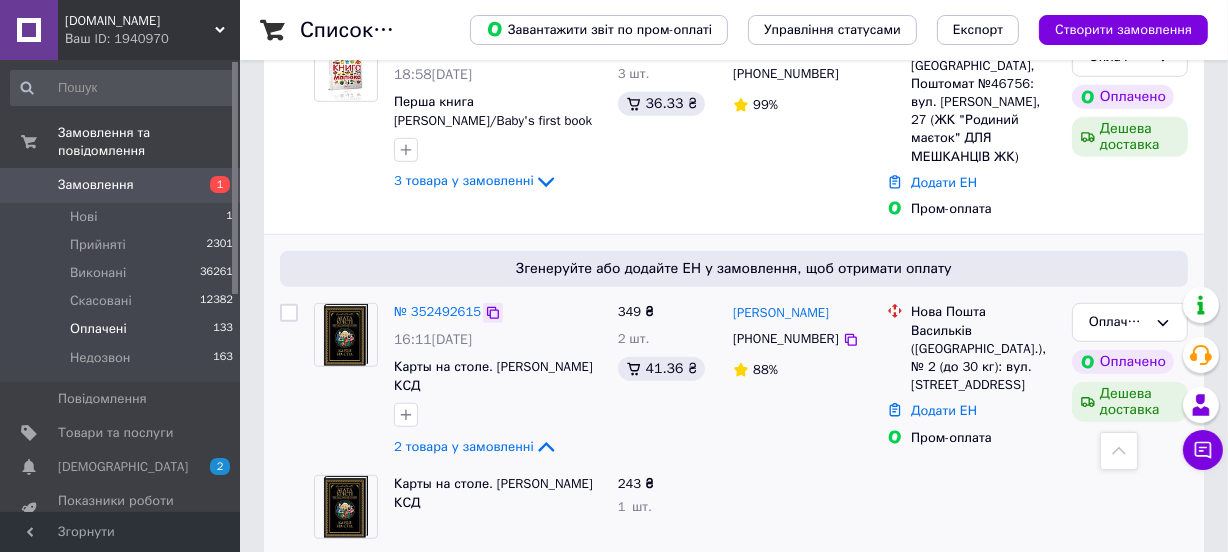scroll, scrollTop: 1090, scrollLeft: 0, axis: vertical 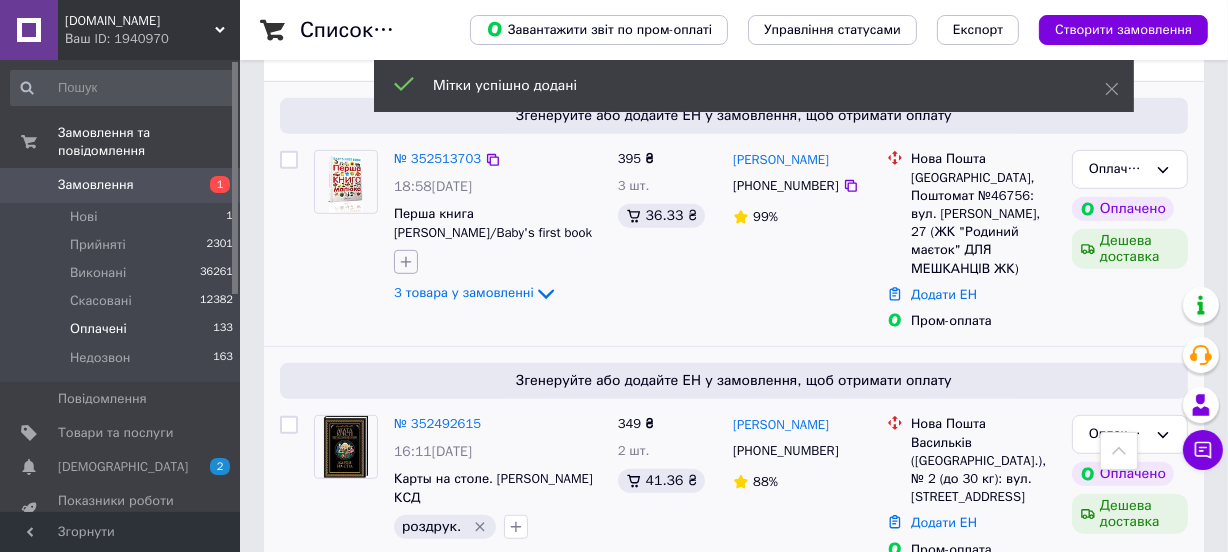 click 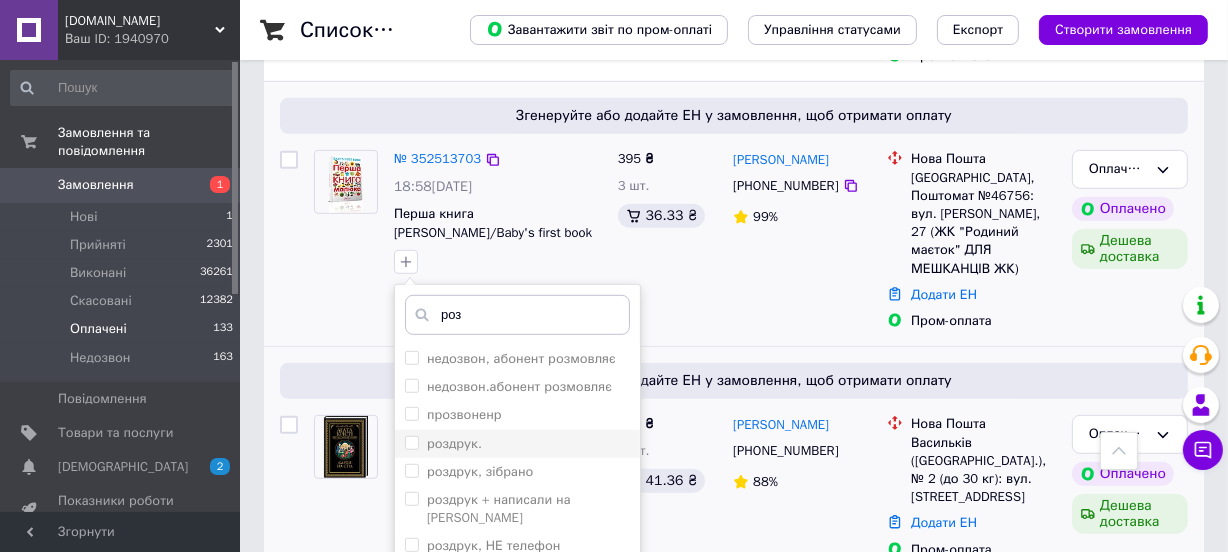 type on "роз" 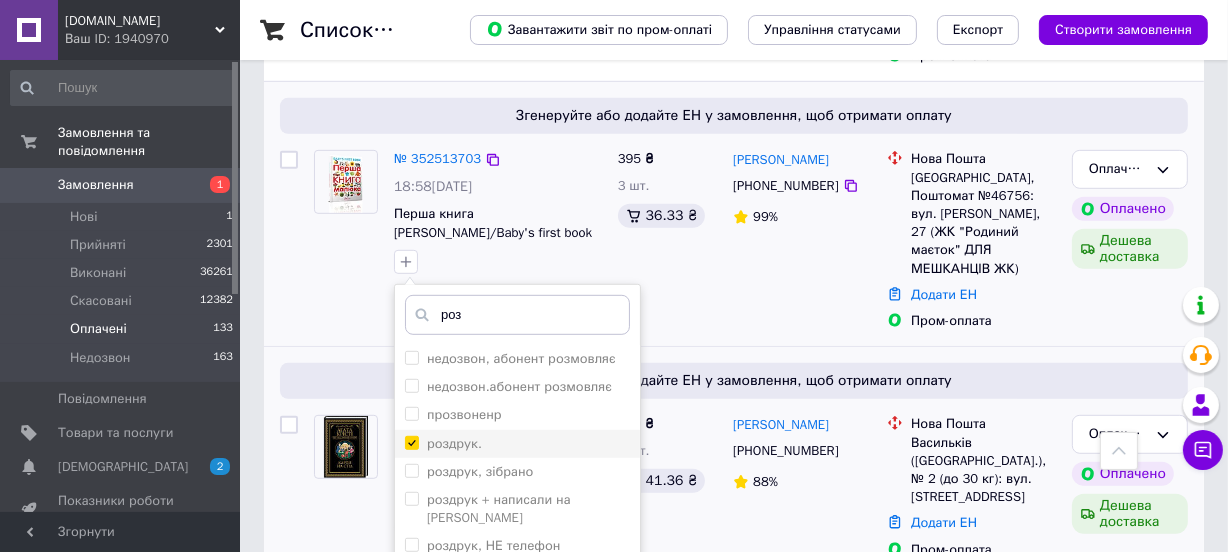 checkbox on "true" 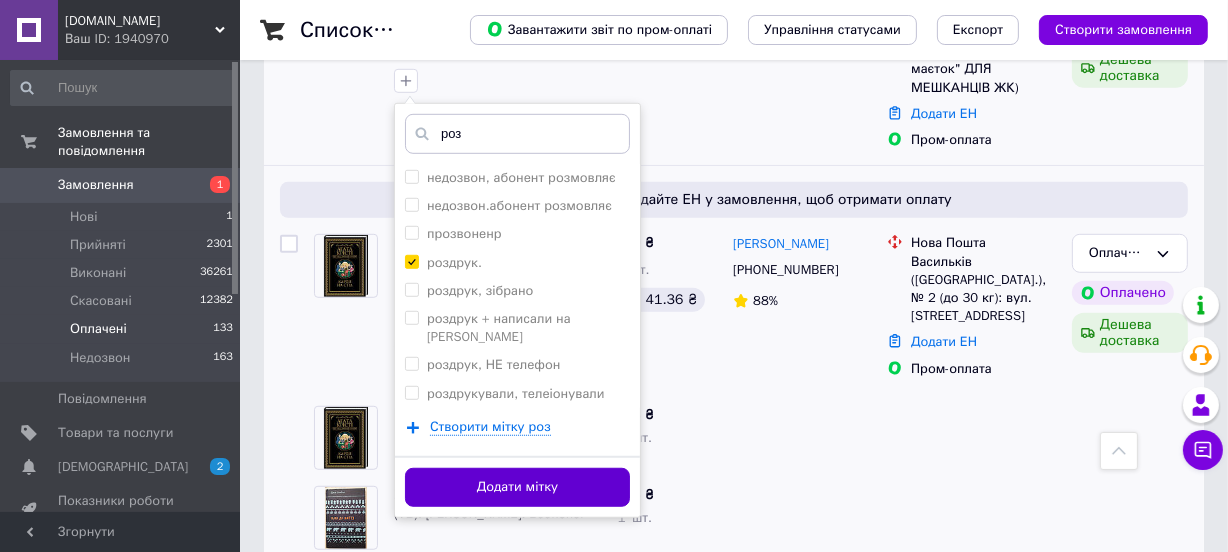 click on "Додати мітку" at bounding box center [517, 487] 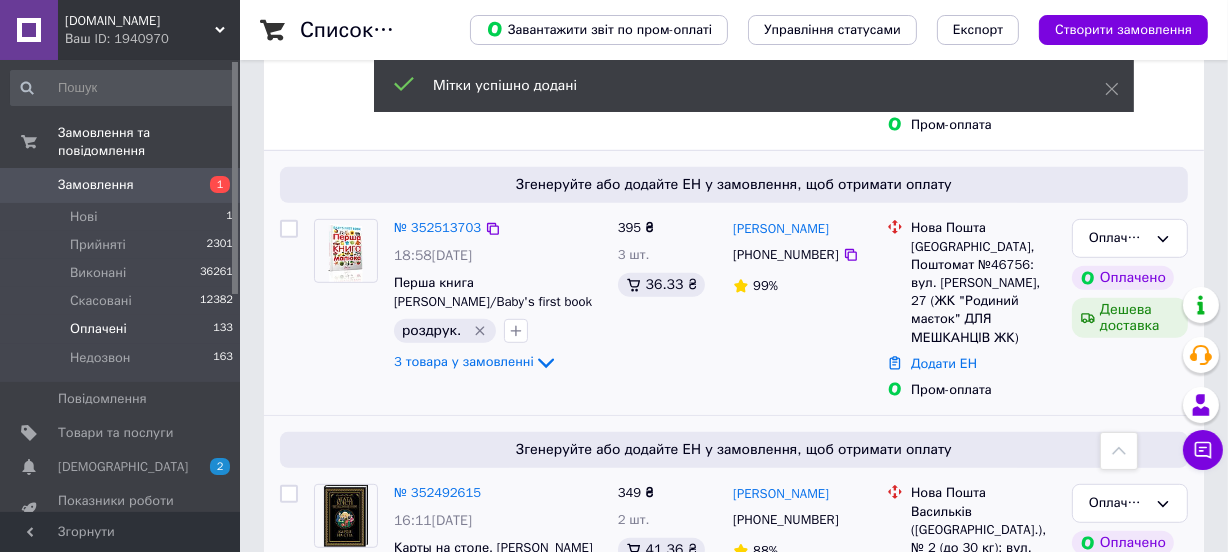 scroll, scrollTop: 909, scrollLeft: 0, axis: vertical 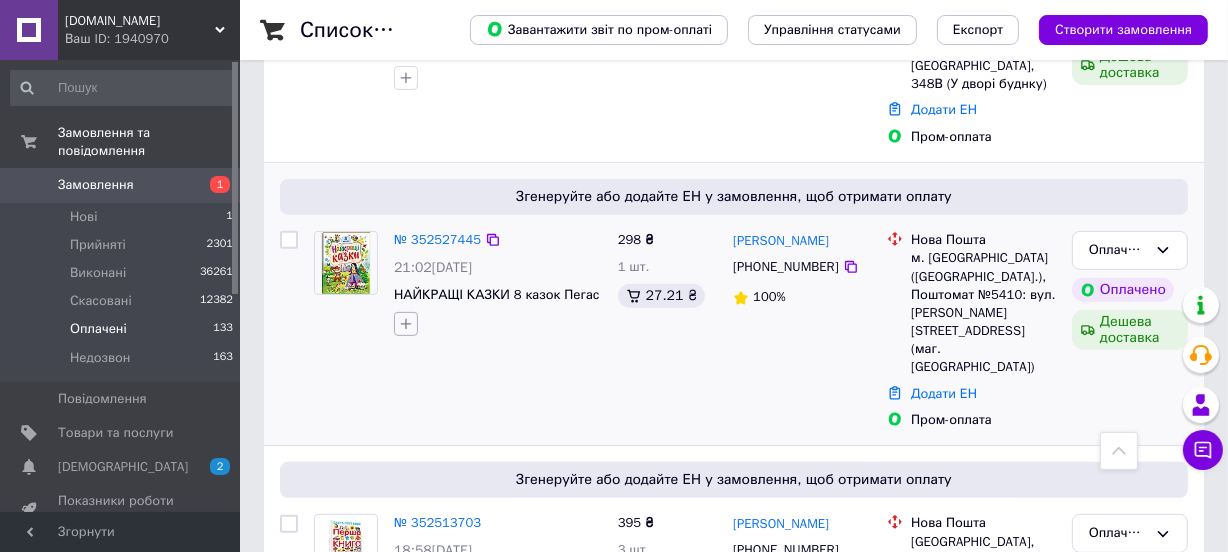 click 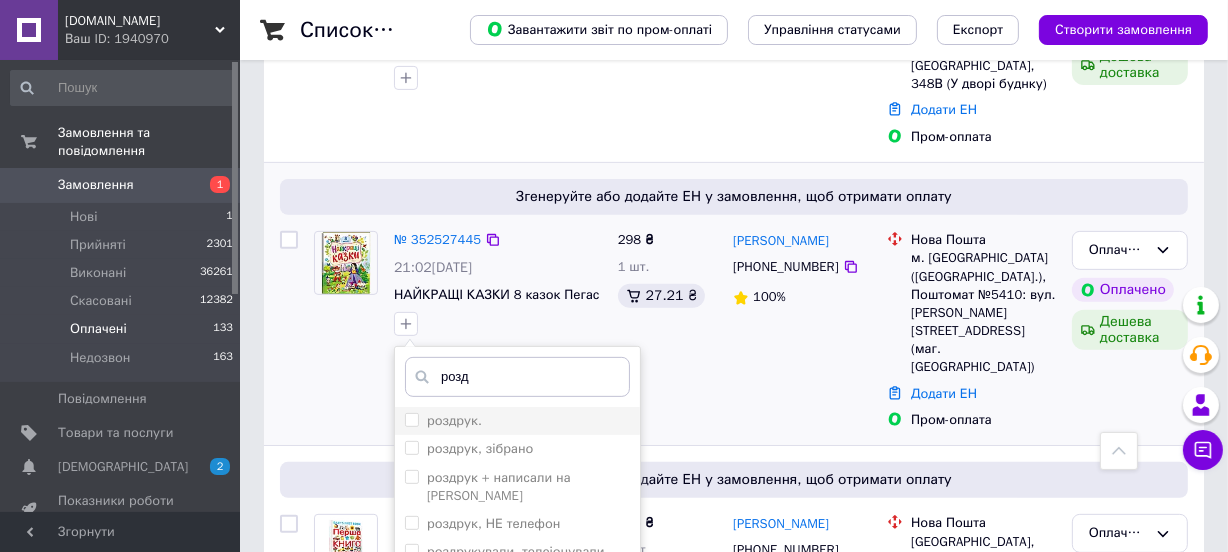 type on "розд" 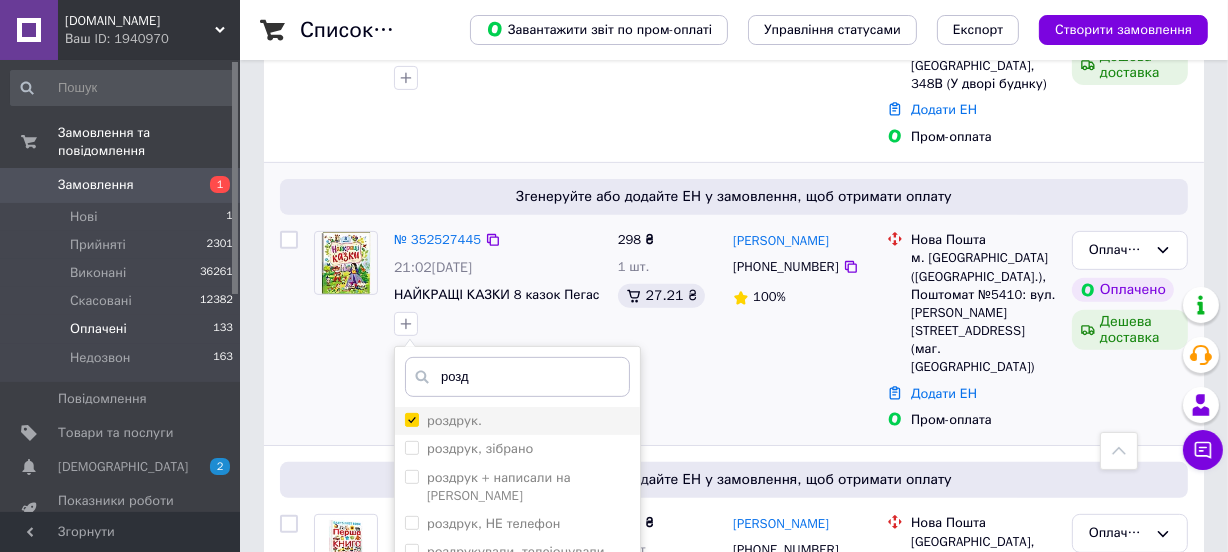 checkbox on "true" 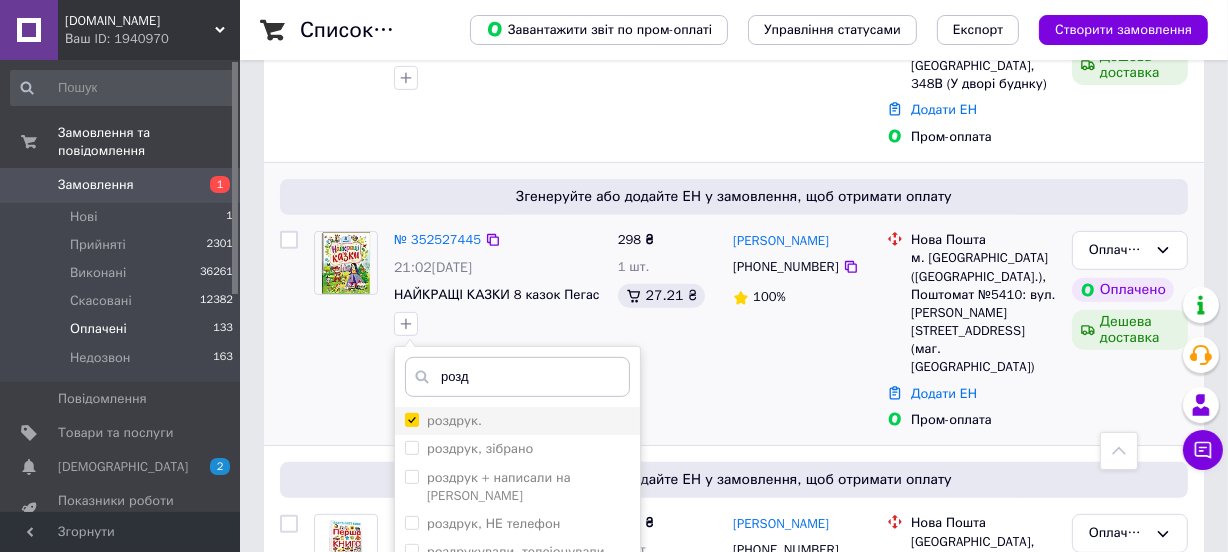 scroll, scrollTop: 818, scrollLeft: 0, axis: vertical 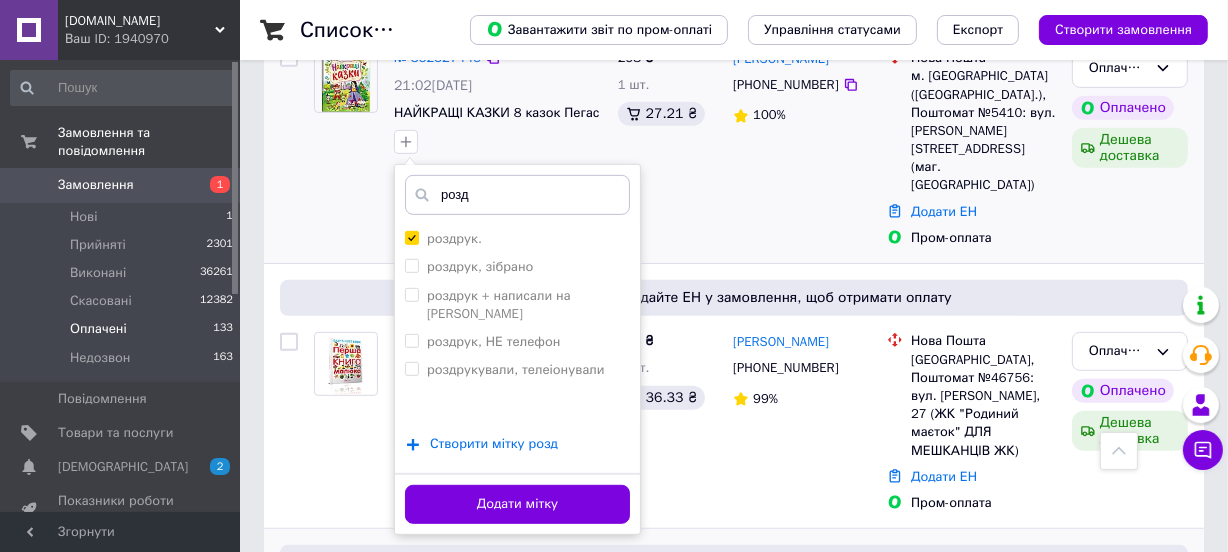 click on "Створити мітку   розд" at bounding box center (494, 444) 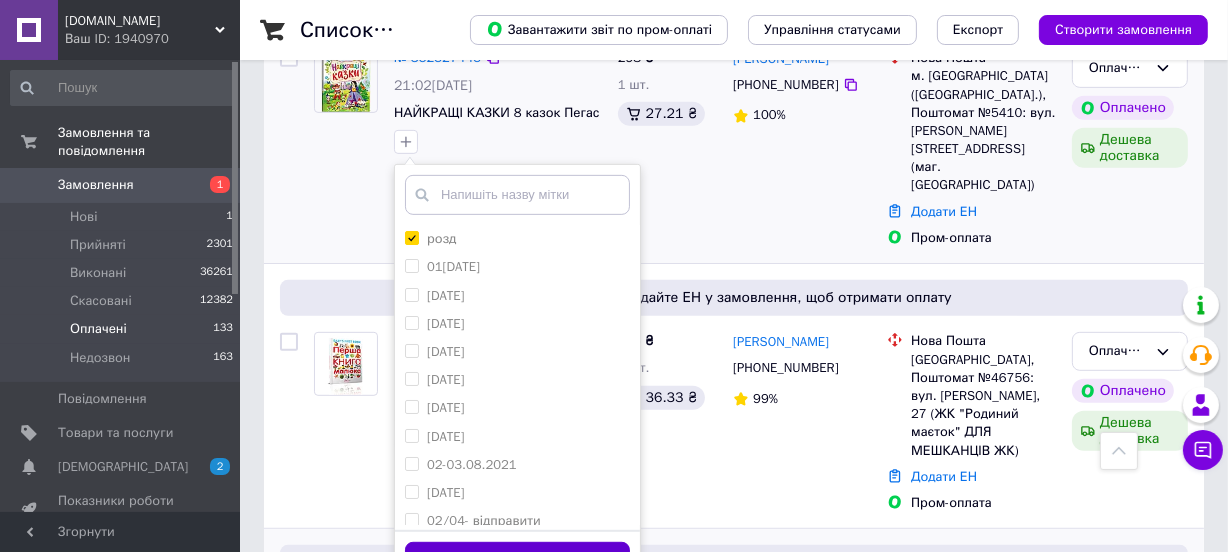 click on "Додати мітку" at bounding box center [517, 561] 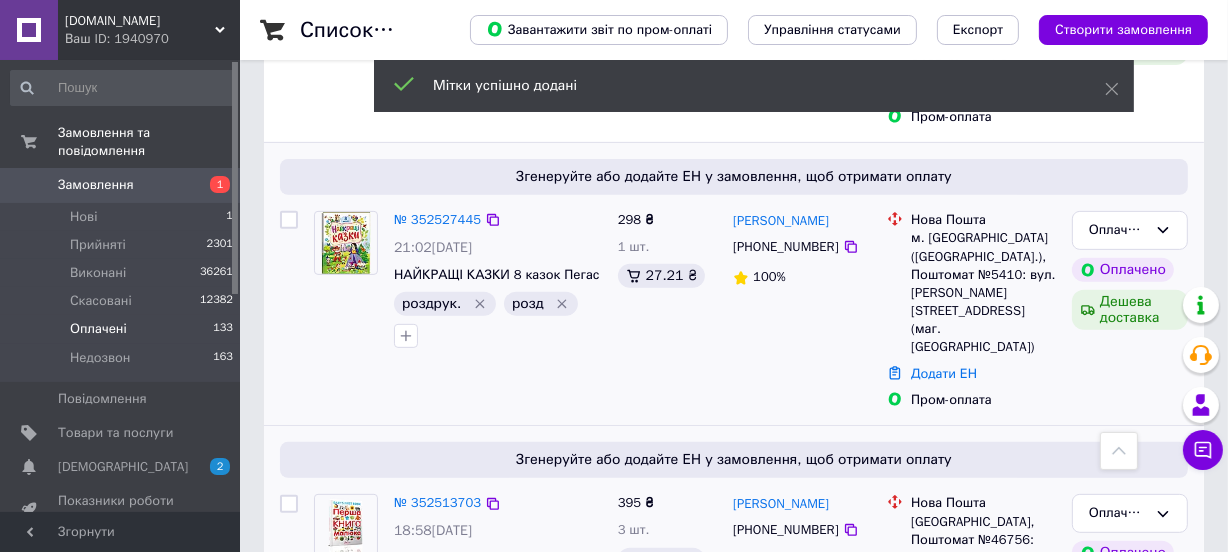 scroll, scrollTop: 636, scrollLeft: 0, axis: vertical 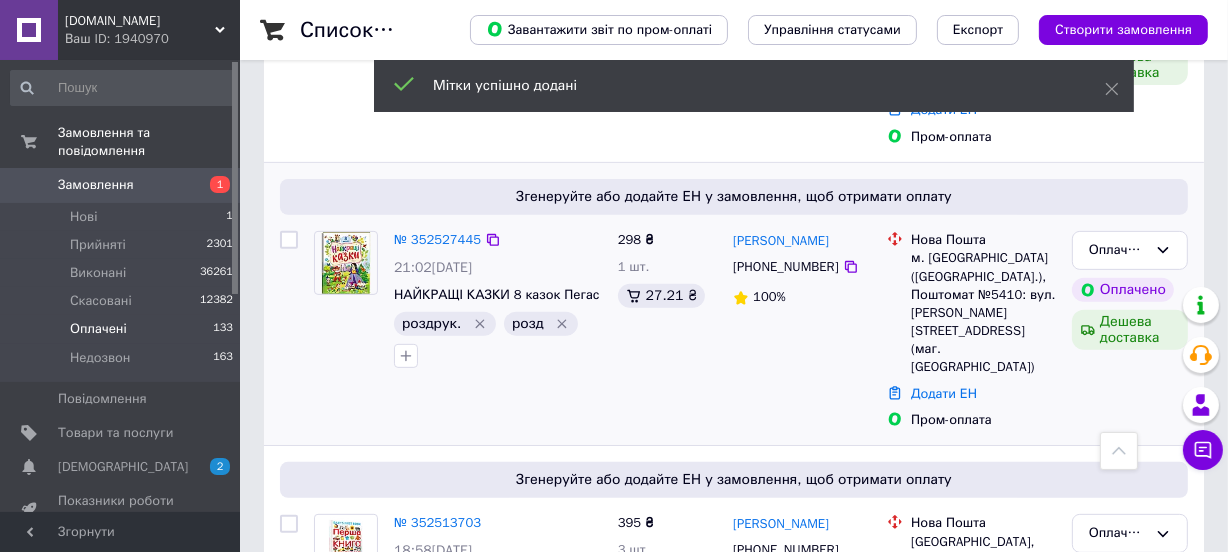 click 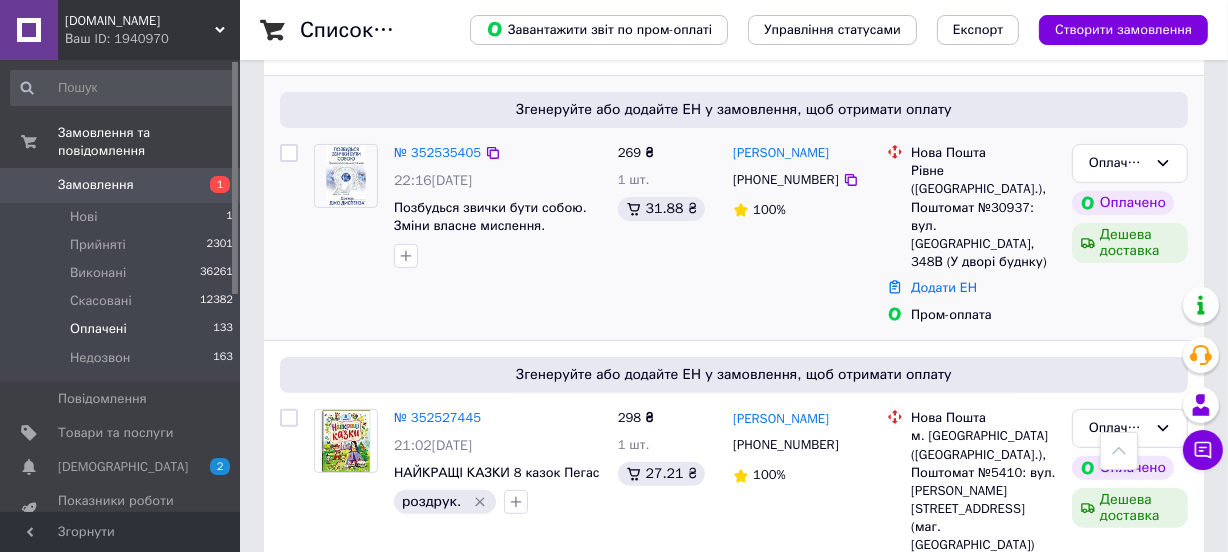scroll, scrollTop: 454, scrollLeft: 0, axis: vertical 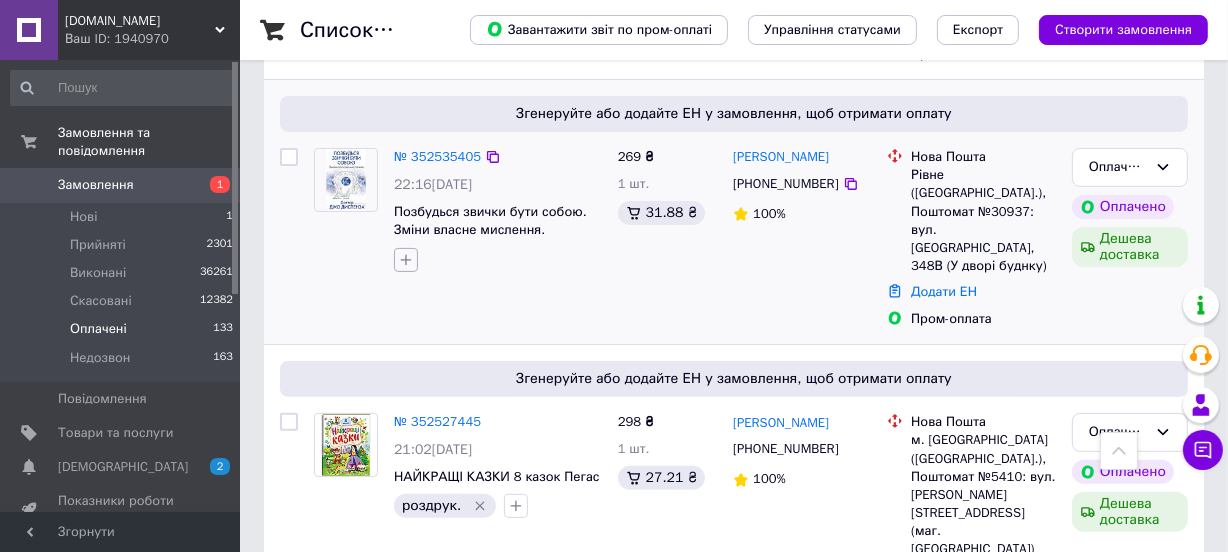 click 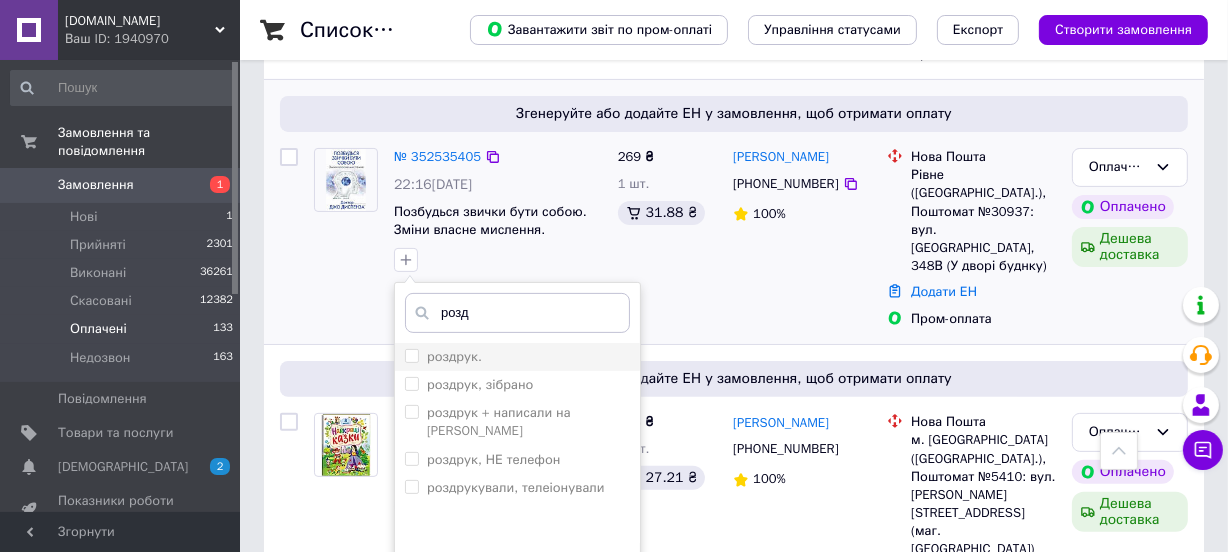 type on "розд" 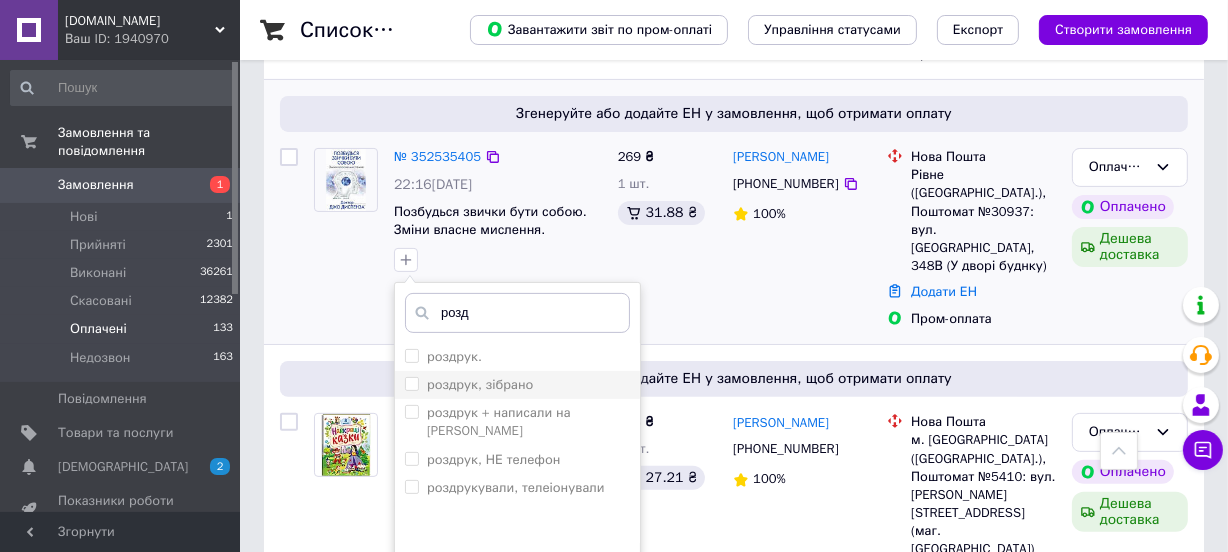 click on "роздрук." at bounding box center (411, 355) 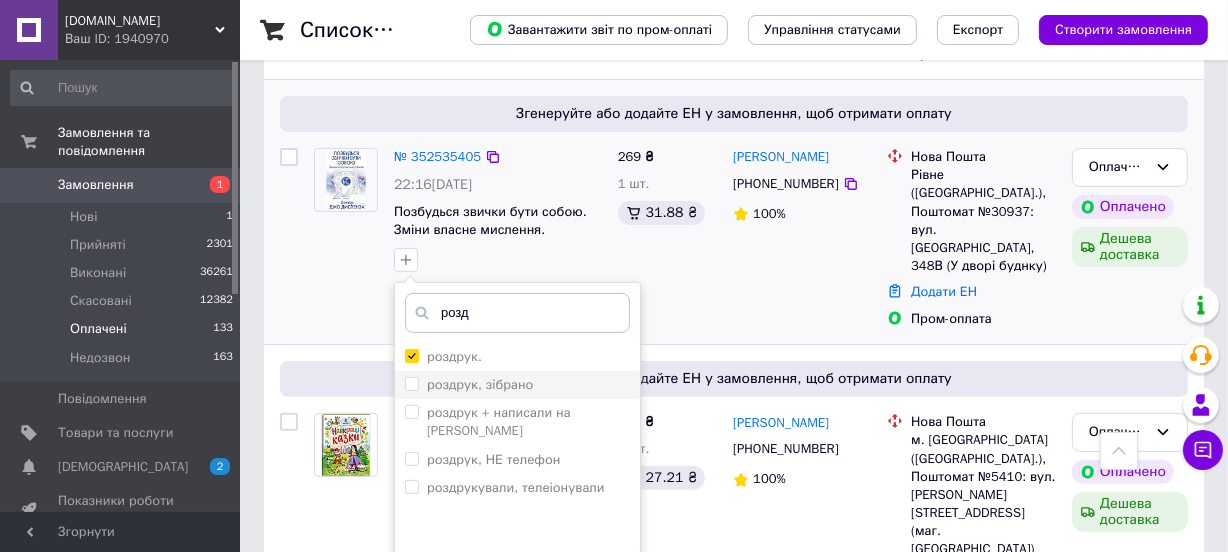 checkbox on "true" 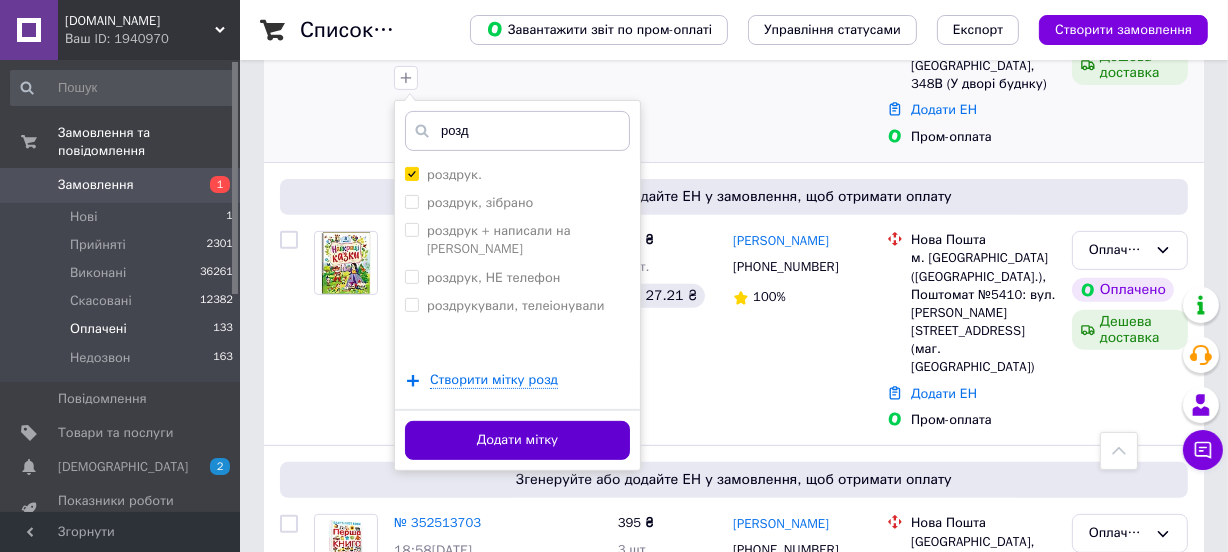 click on "Додати мітку" at bounding box center [517, 440] 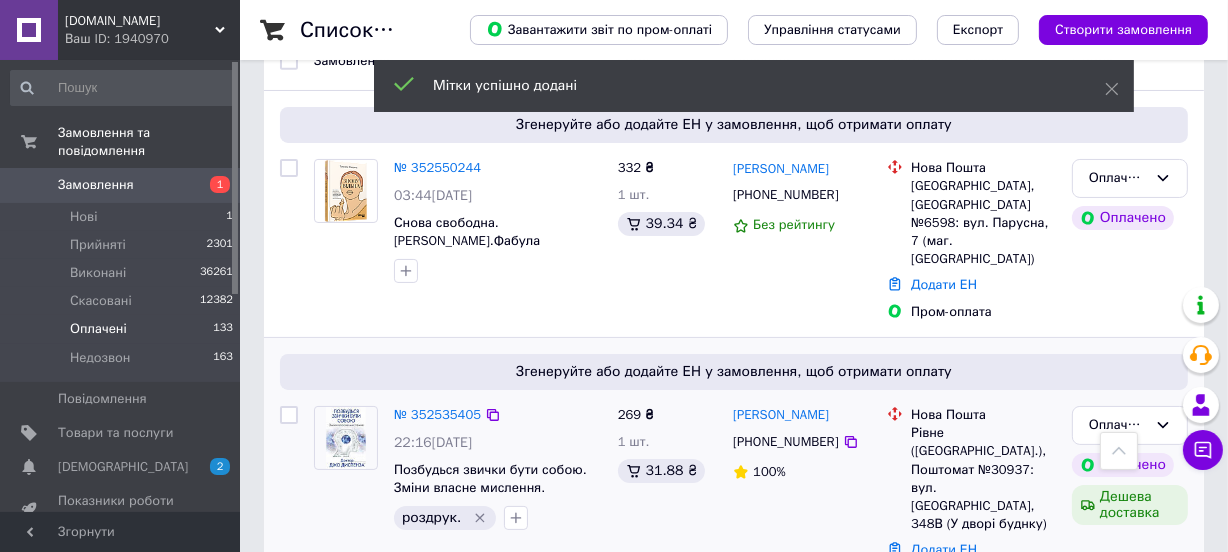 scroll, scrollTop: 181, scrollLeft: 0, axis: vertical 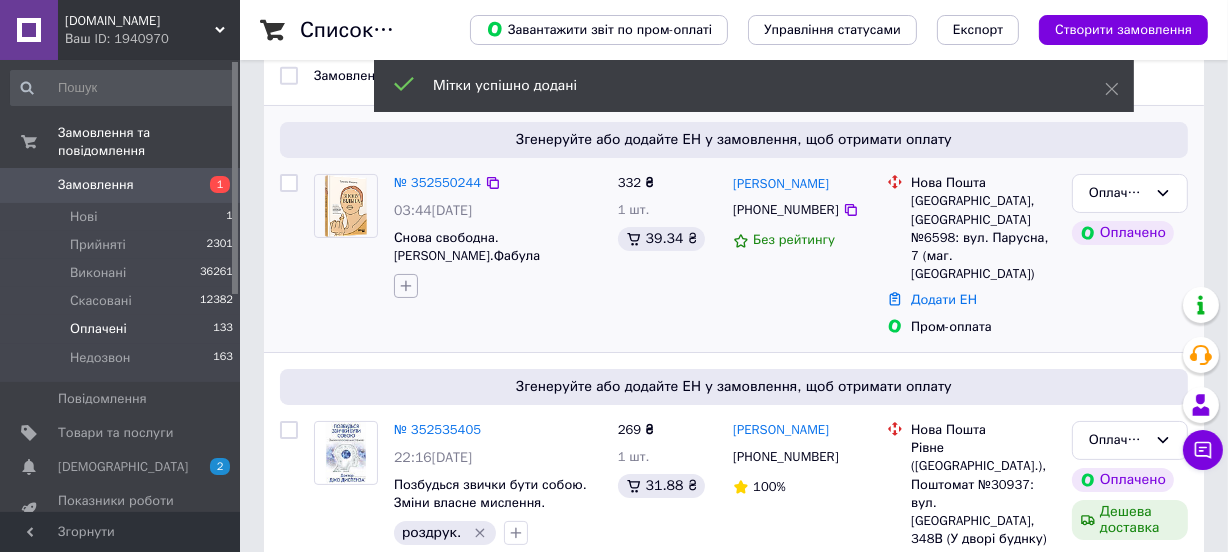 click 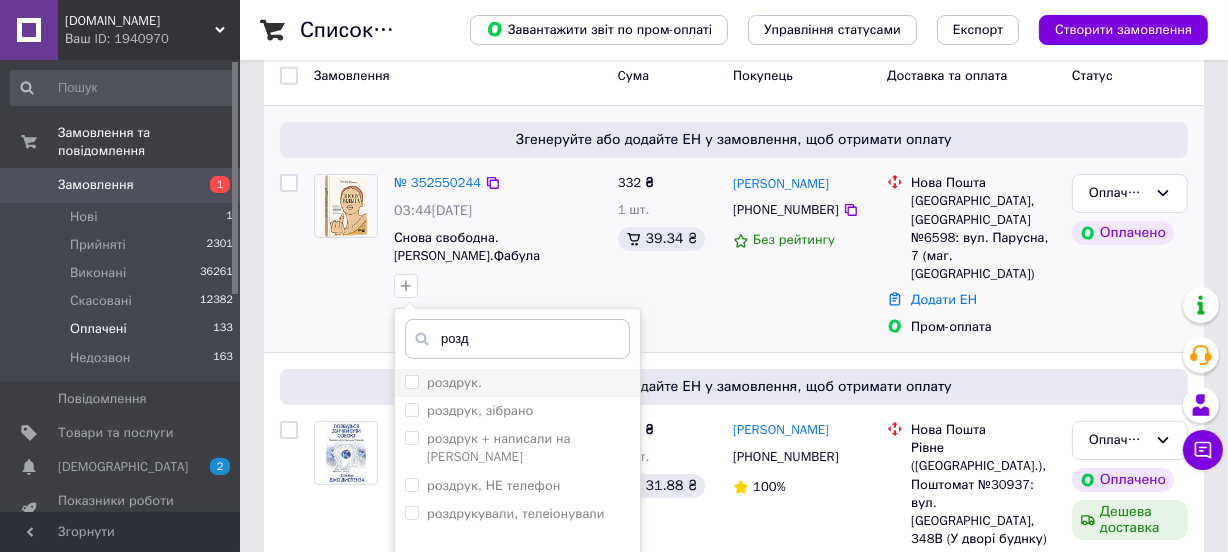 type on "розд" 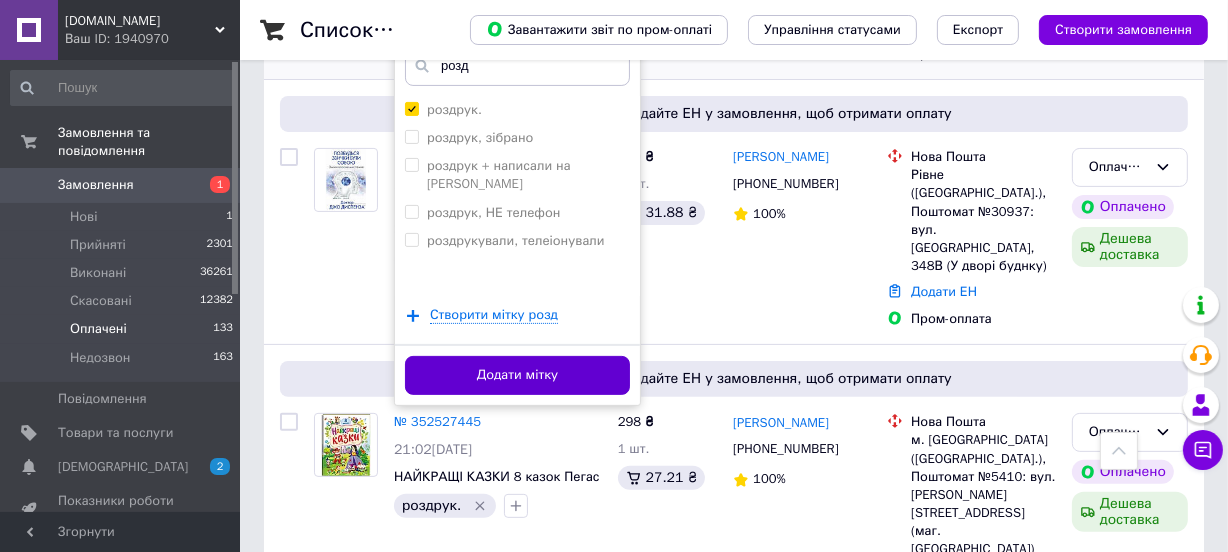 click on "Додати мітку" at bounding box center (517, 375) 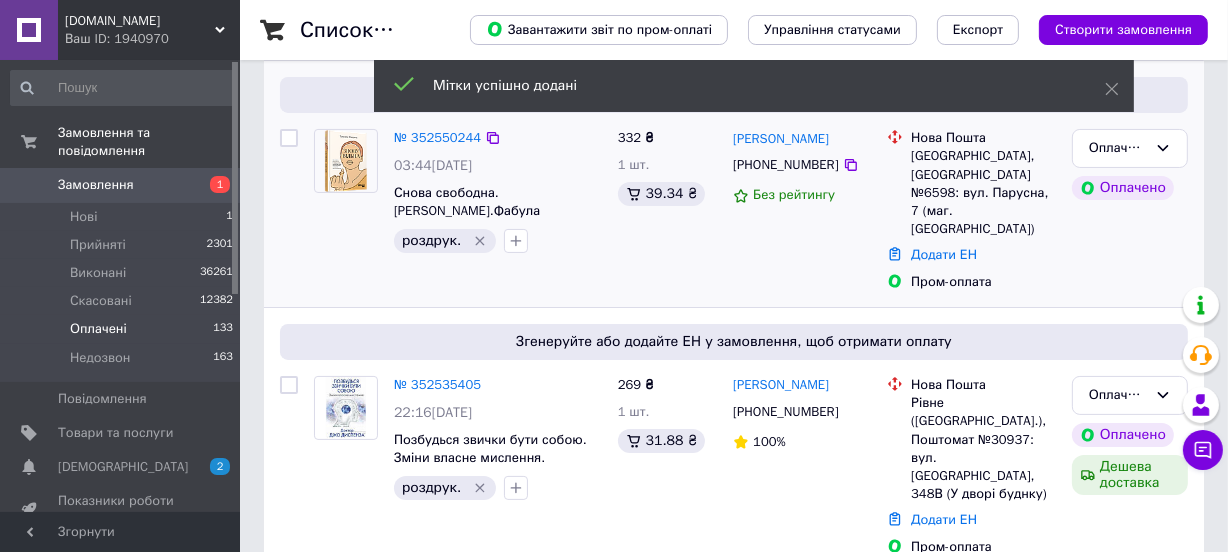 scroll, scrollTop: 181, scrollLeft: 0, axis: vertical 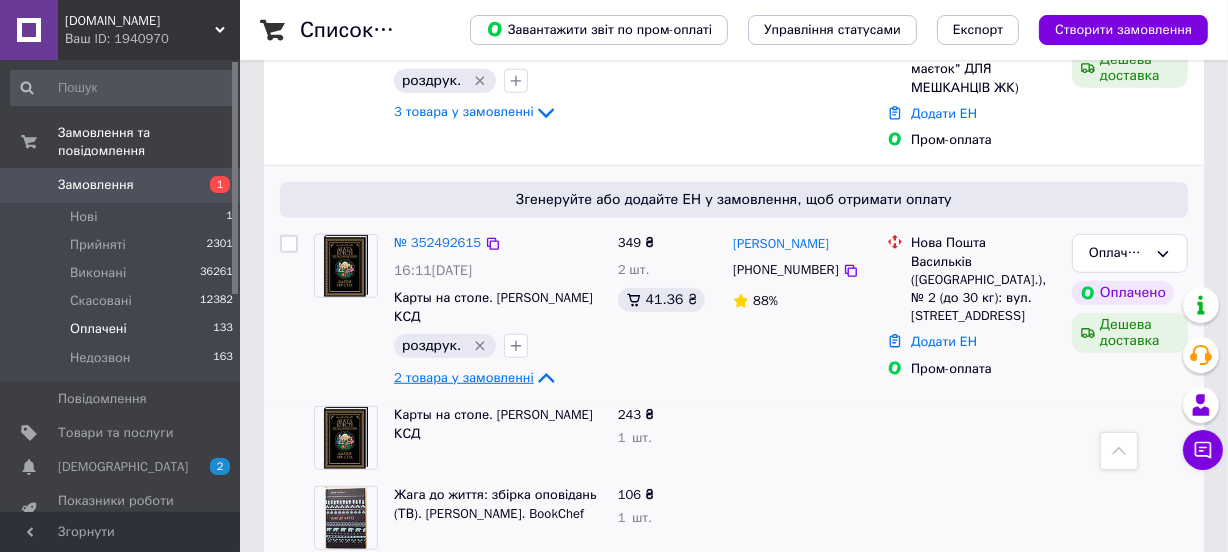 click on "2 товара у замовленні" at bounding box center [464, 377] 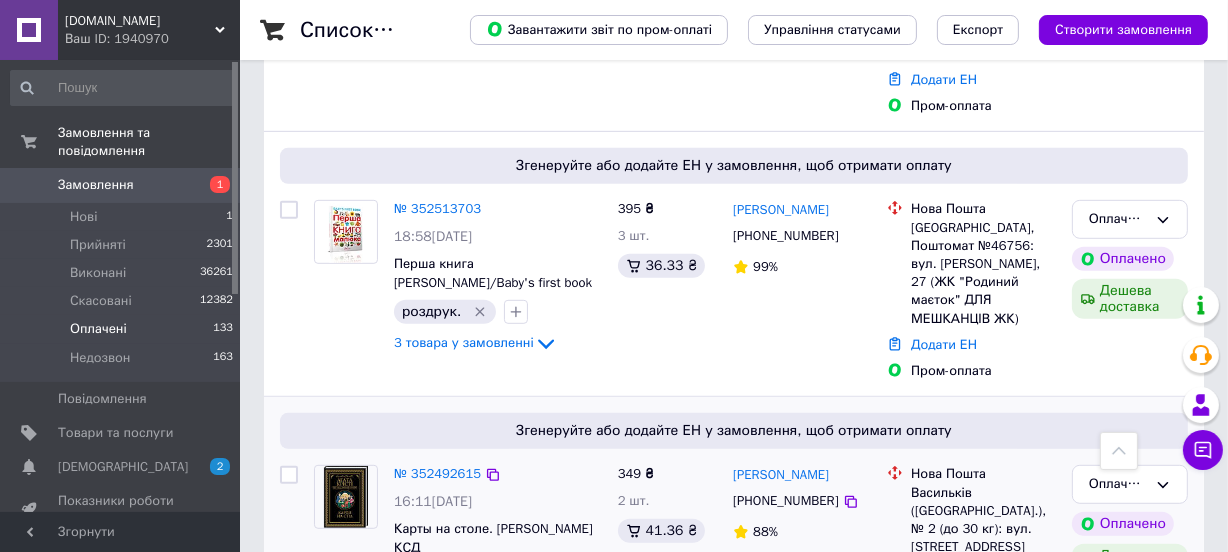 scroll, scrollTop: 909, scrollLeft: 0, axis: vertical 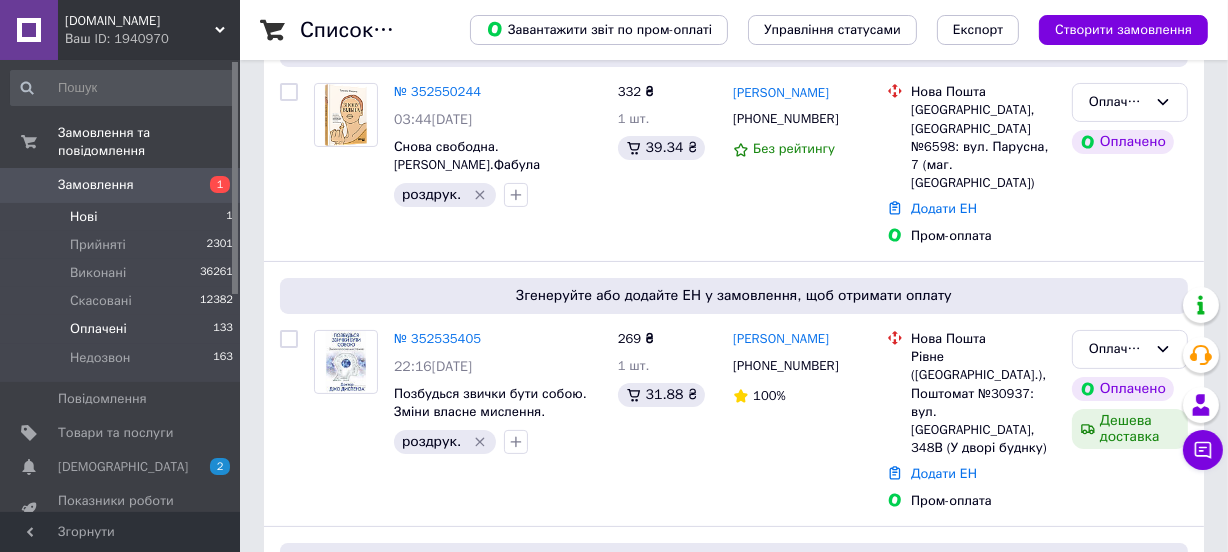 click on "Нові 1" at bounding box center [122, 217] 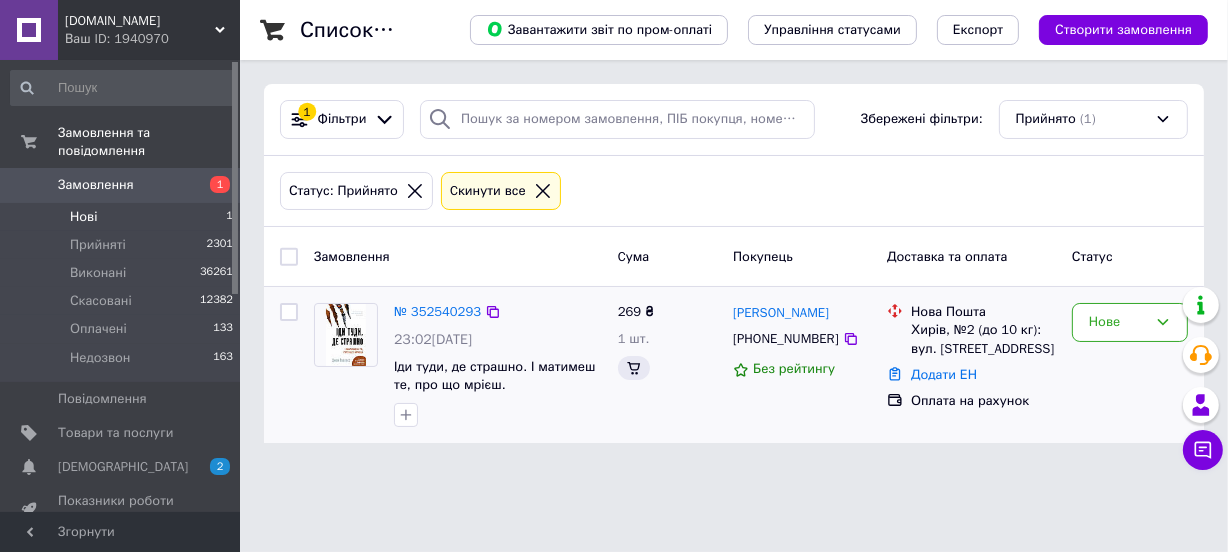 scroll, scrollTop: 0, scrollLeft: 0, axis: both 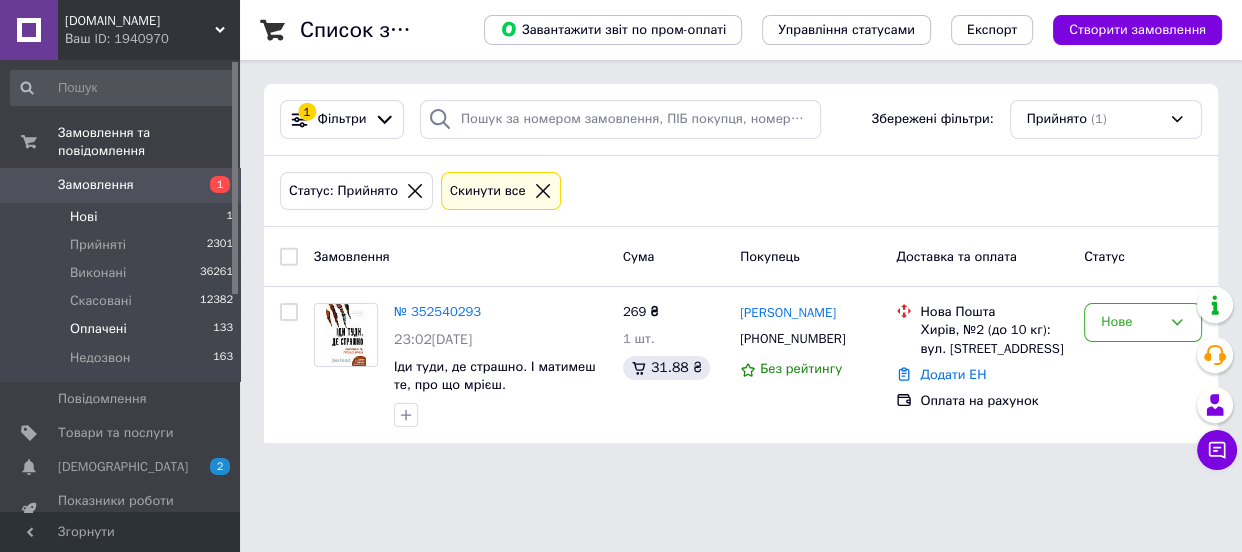 click on "Оплачені" at bounding box center [98, 329] 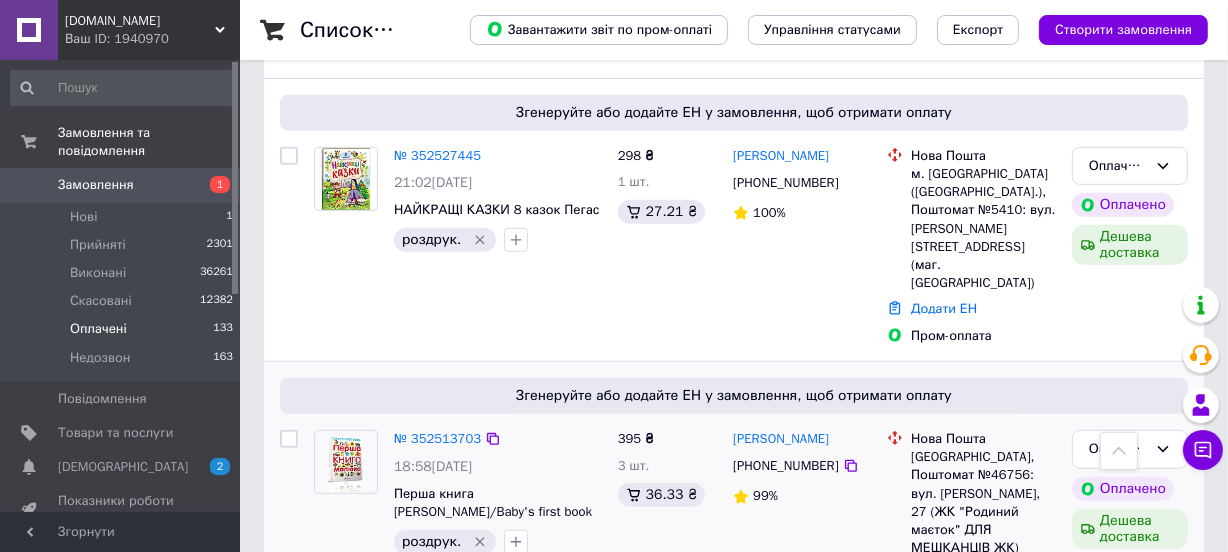 scroll, scrollTop: 1000, scrollLeft: 0, axis: vertical 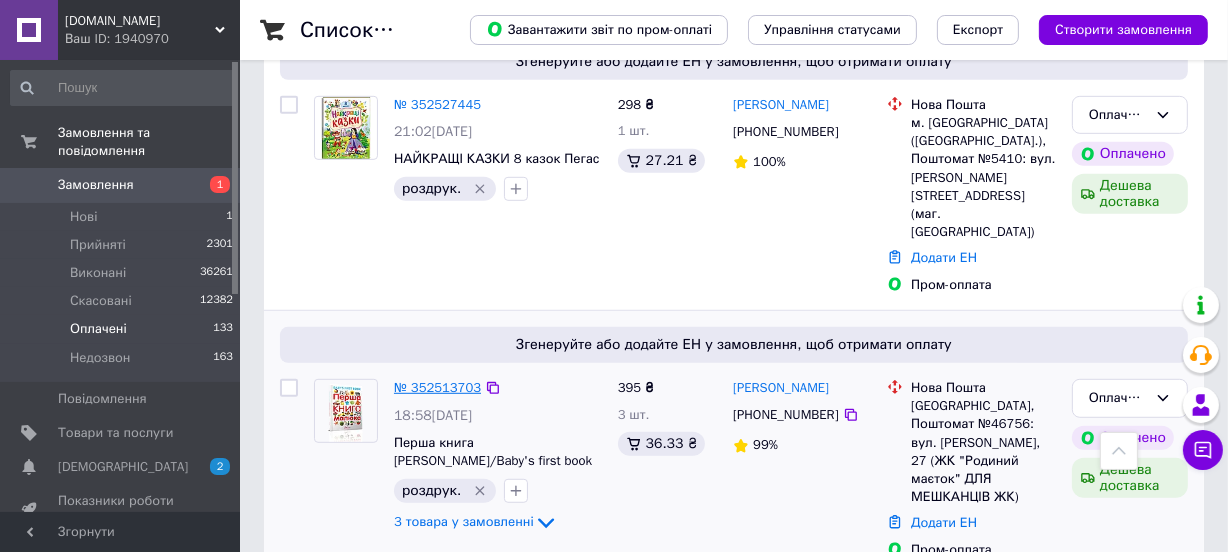 click on "№ 352513703" at bounding box center [437, 387] 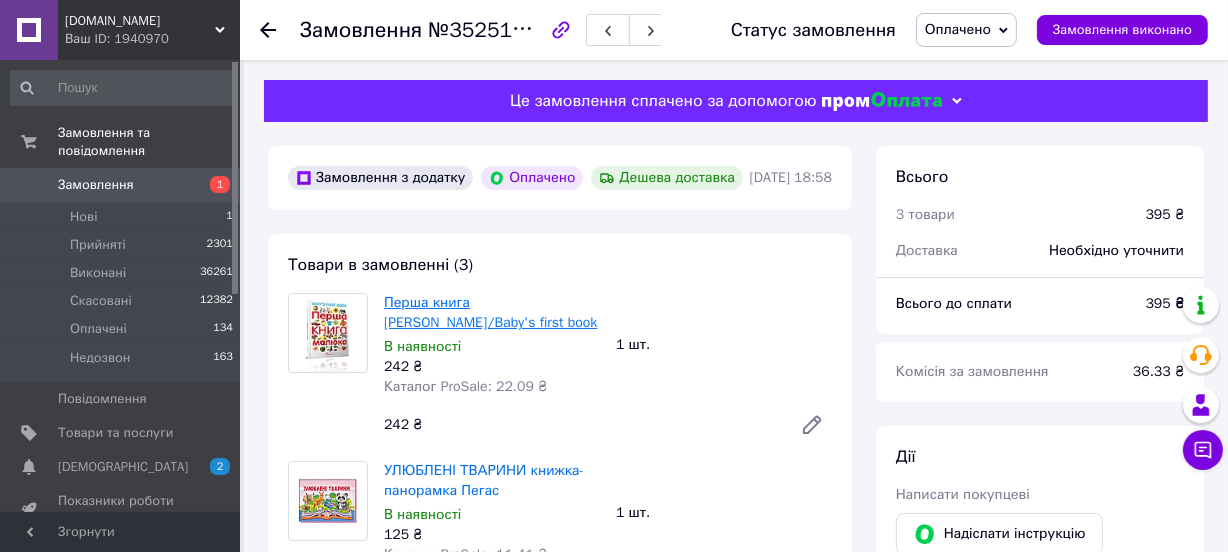 click on "Перша книга малюка/Baby's first book" at bounding box center [490, 312] 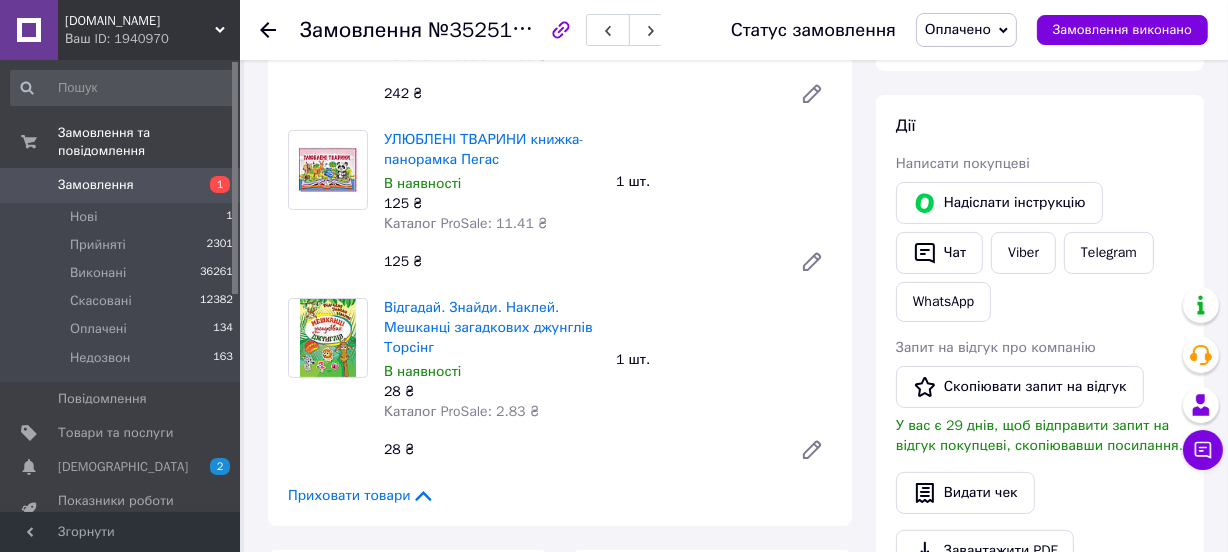 scroll, scrollTop: 363, scrollLeft: 0, axis: vertical 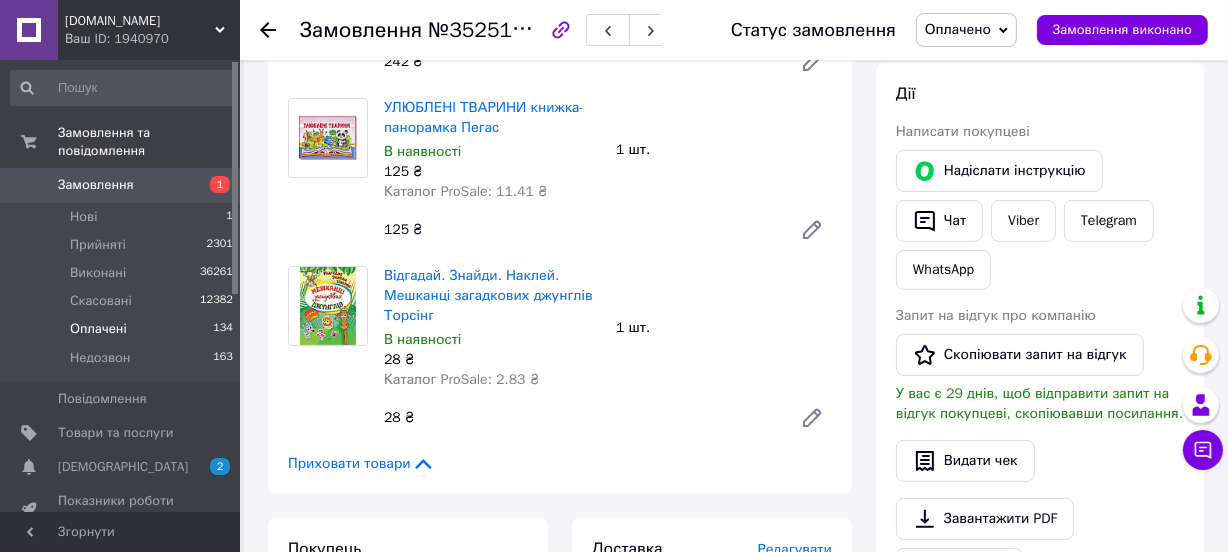 click on "Оплачені" at bounding box center [98, 329] 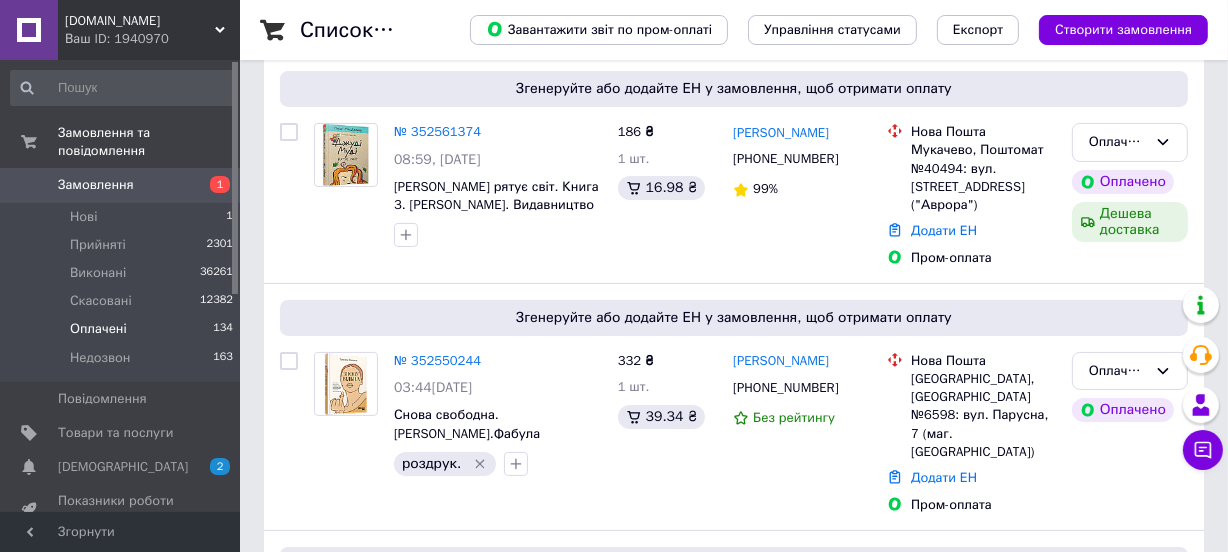 scroll, scrollTop: 272, scrollLeft: 0, axis: vertical 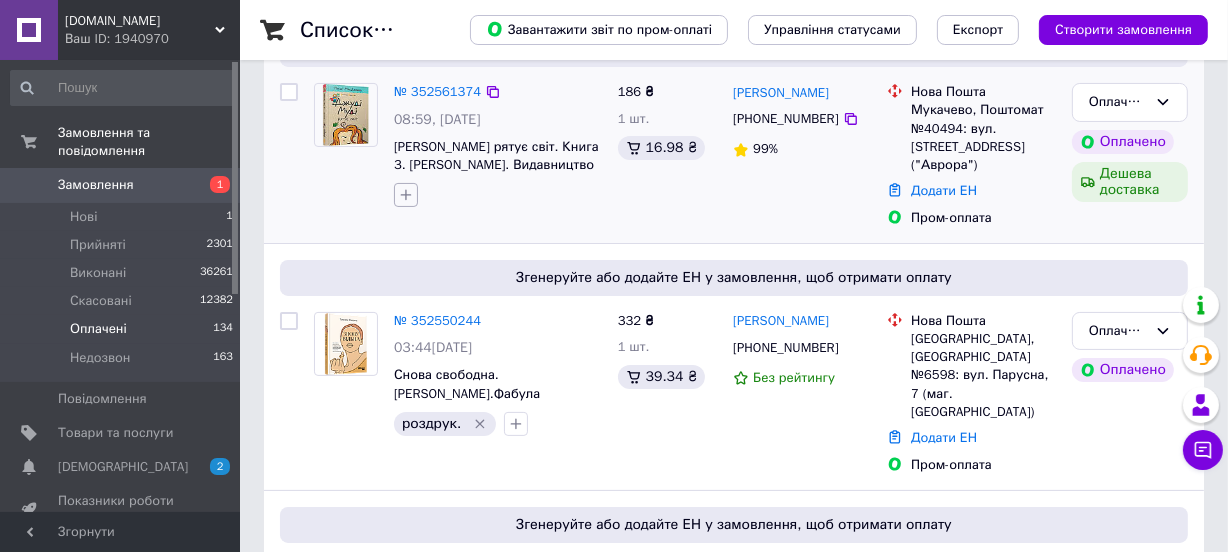 click 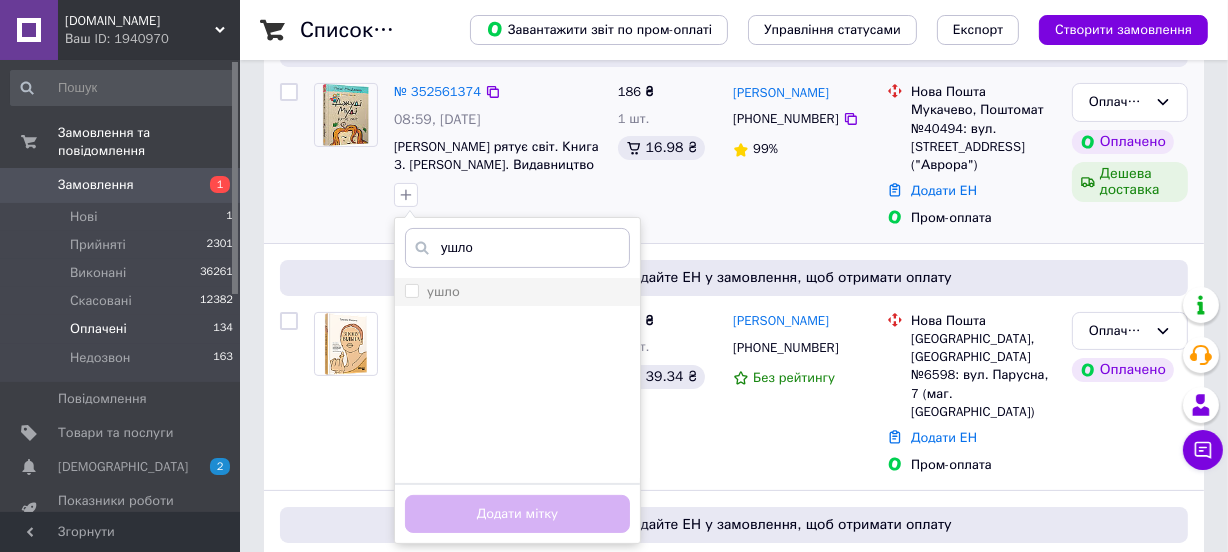type on "ушло" 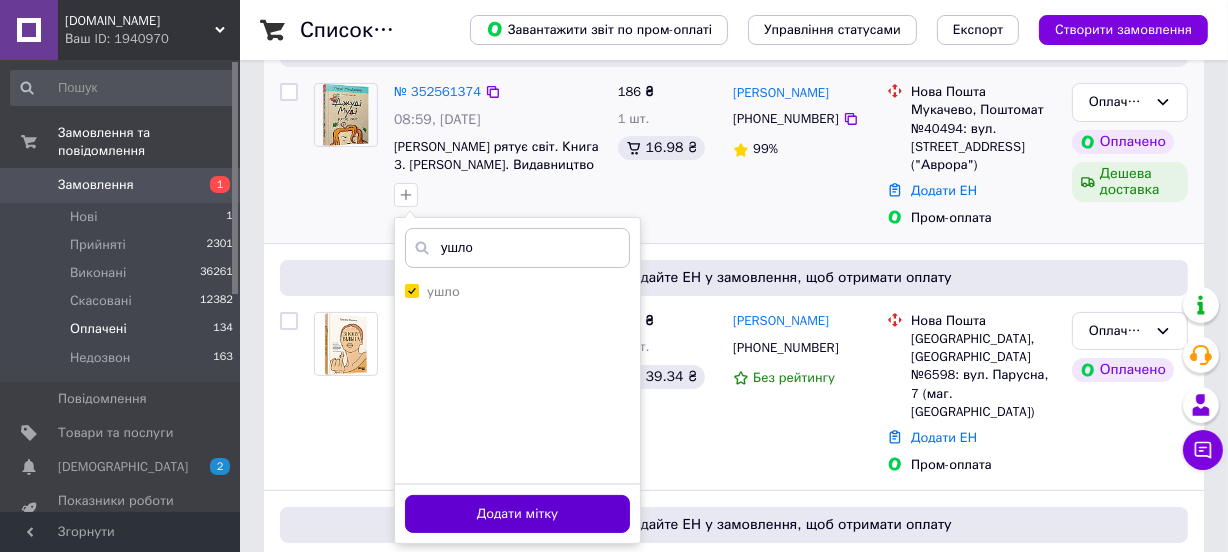 click on "Додати мітку" at bounding box center [517, 514] 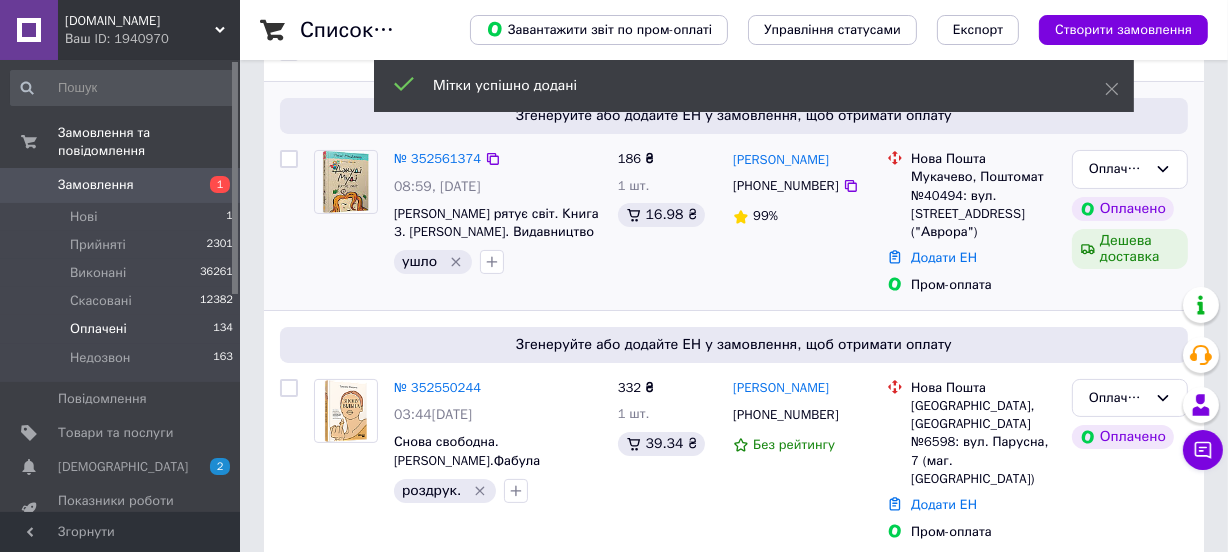 scroll, scrollTop: 90, scrollLeft: 0, axis: vertical 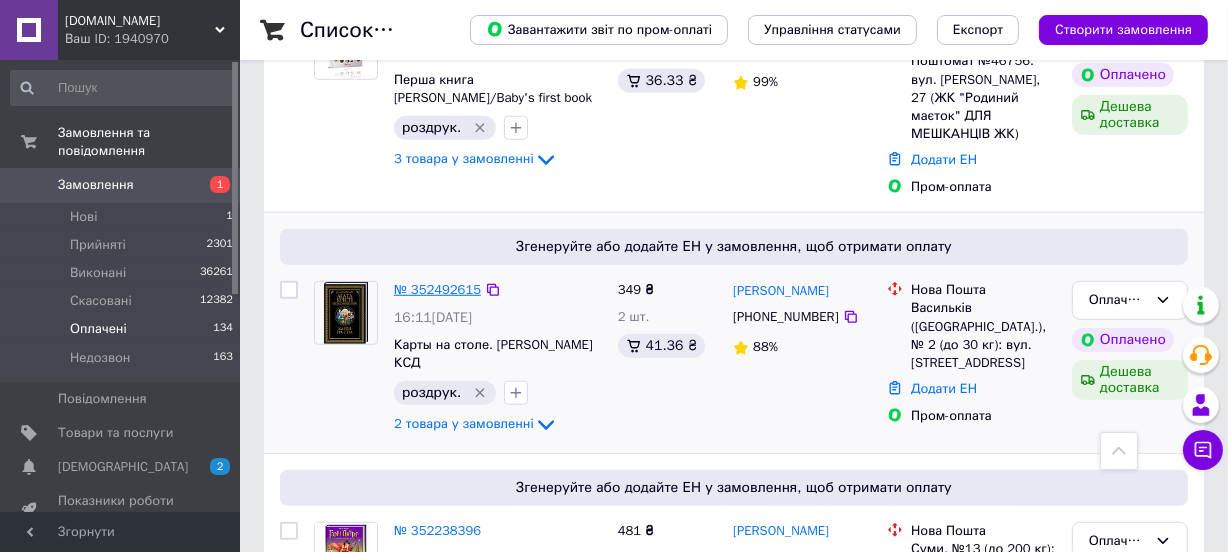 click on "№ 352492615" at bounding box center (437, 289) 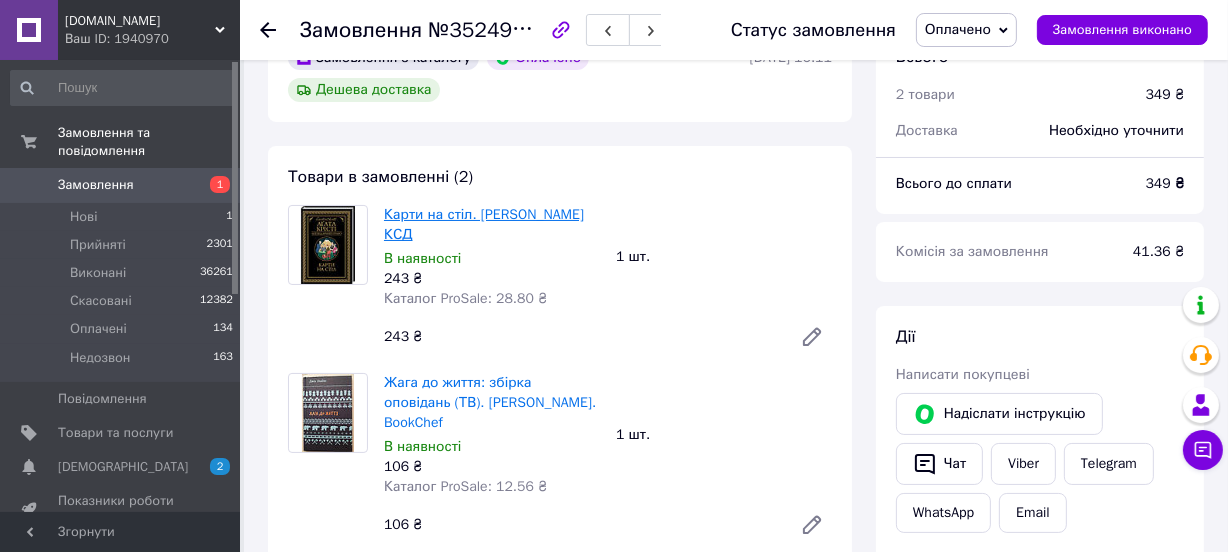 scroll, scrollTop: 118, scrollLeft: 0, axis: vertical 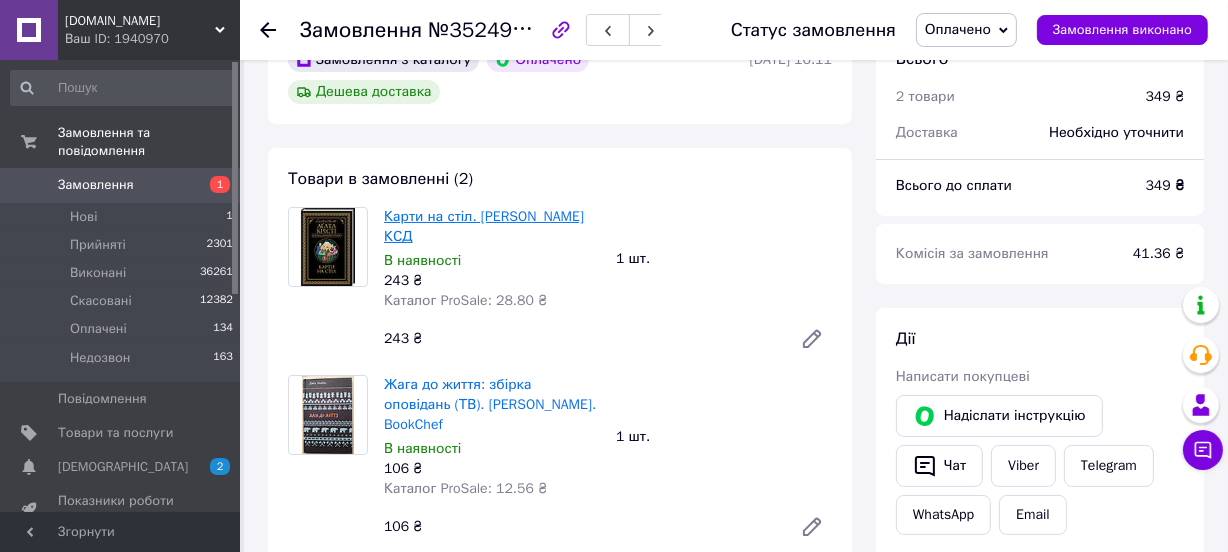 click on "Карти на стіл. Крісті А. КСД" at bounding box center [484, 226] 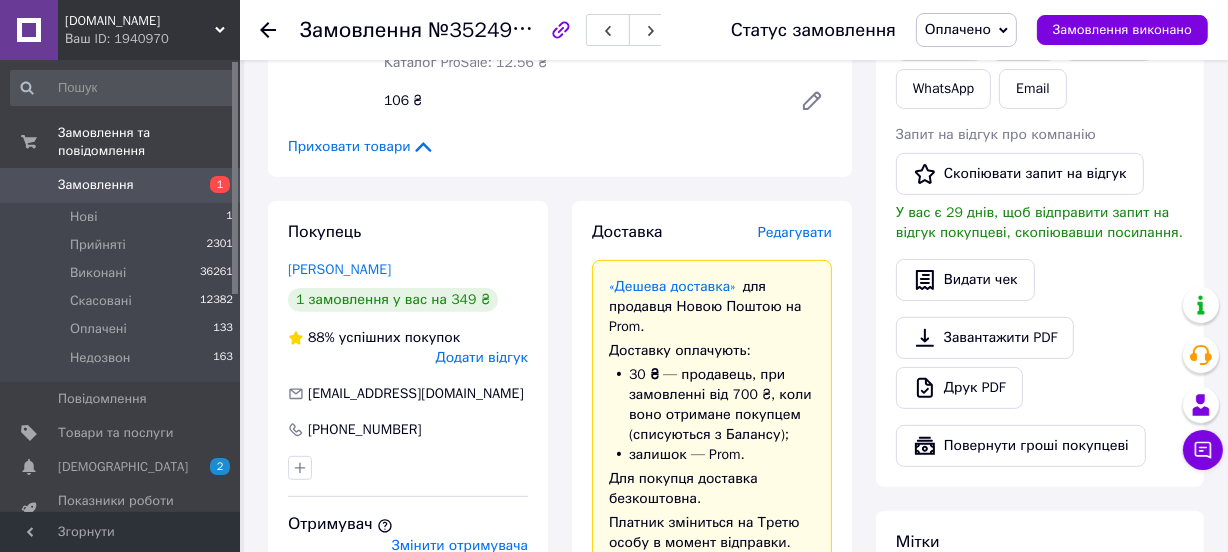 scroll, scrollTop: 545, scrollLeft: 0, axis: vertical 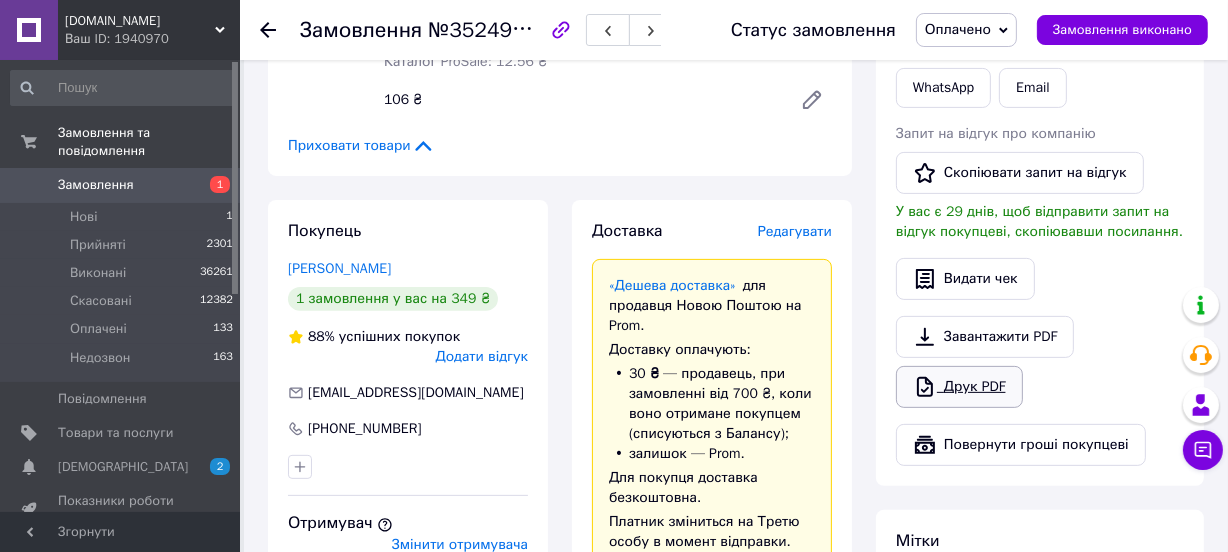 click on "Друк PDF" at bounding box center (959, 387) 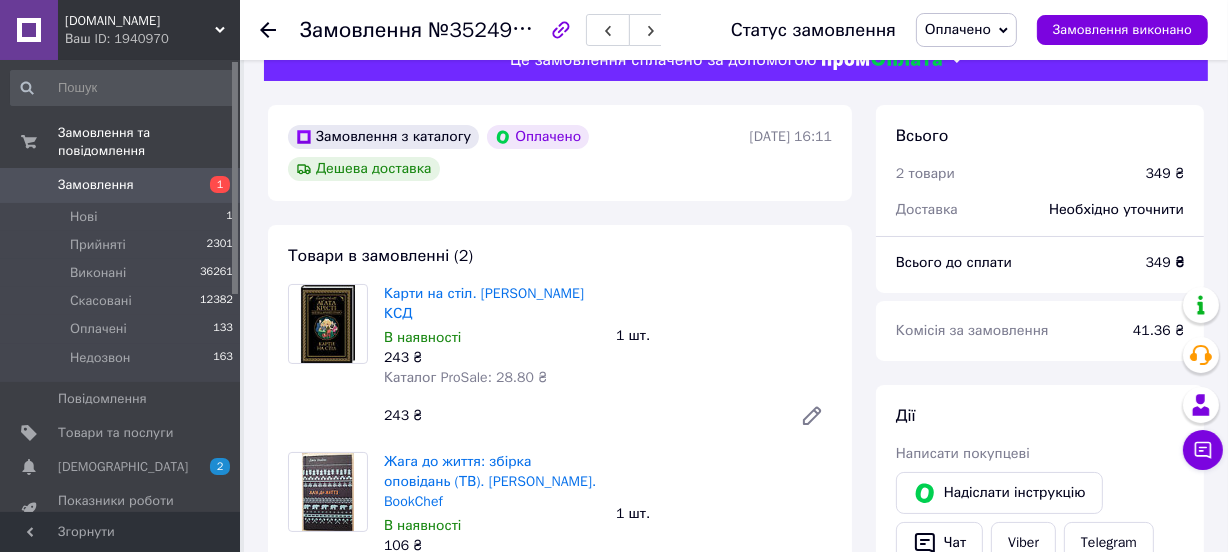 scroll, scrollTop: 0, scrollLeft: 0, axis: both 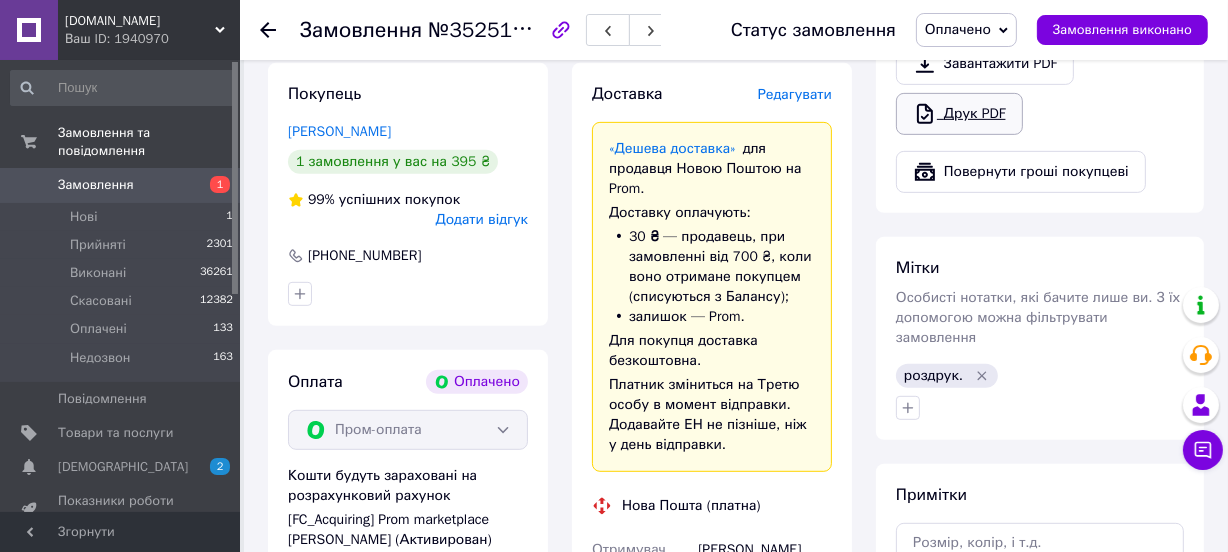 click on "Друк PDF" at bounding box center (959, 114) 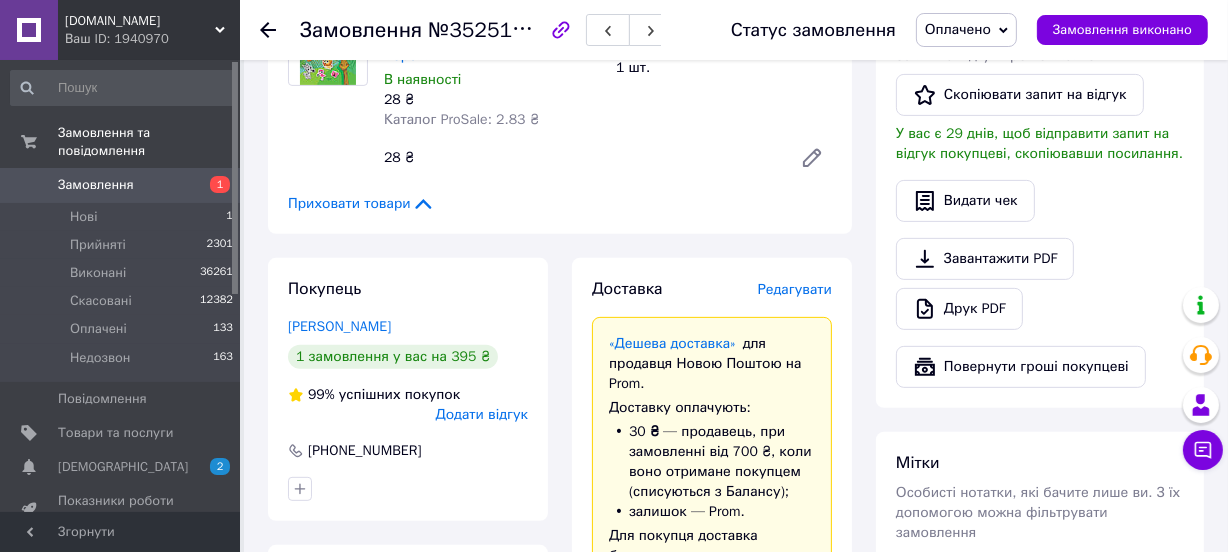 scroll, scrollTop: 363, scrollLeft: 0, axis: vertical 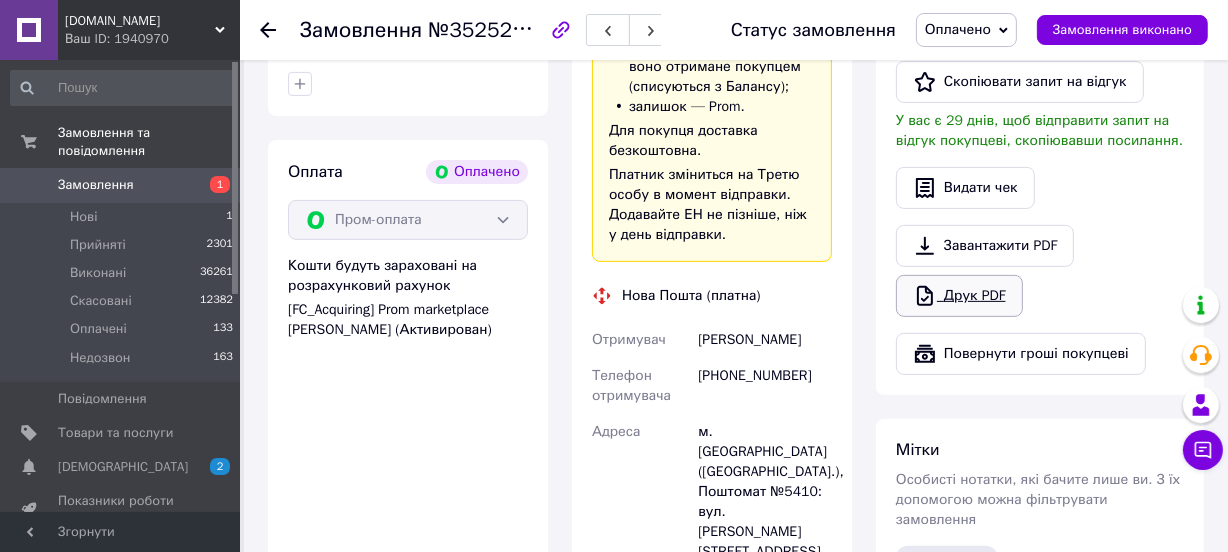 click on "Друк PDF" at bounding box center [959, 296] 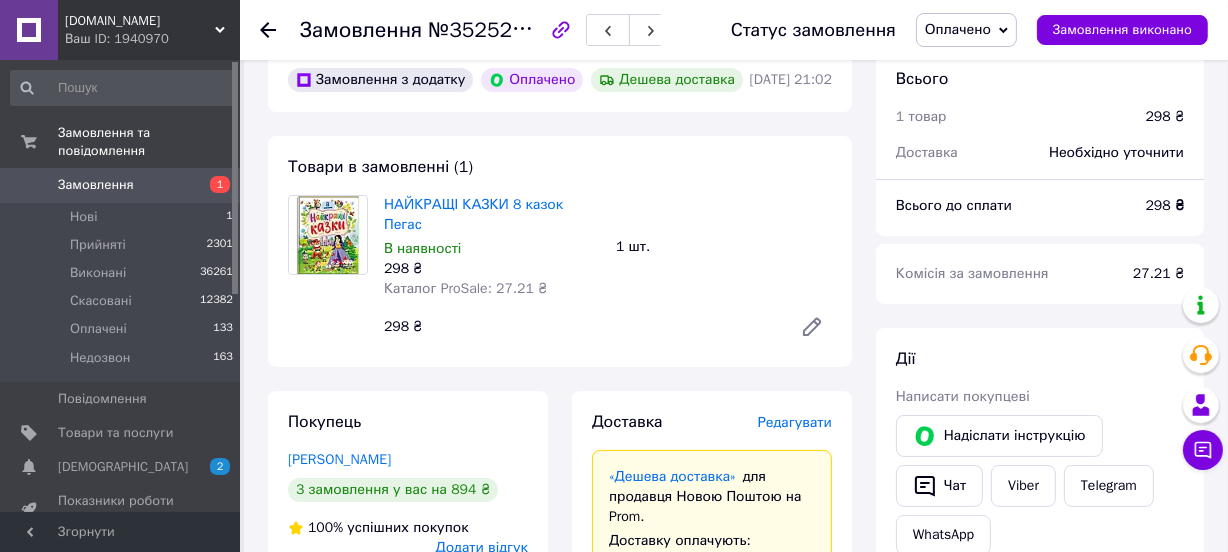 scroll, scrollTop: 0, scrollLeft: 0, axis: both 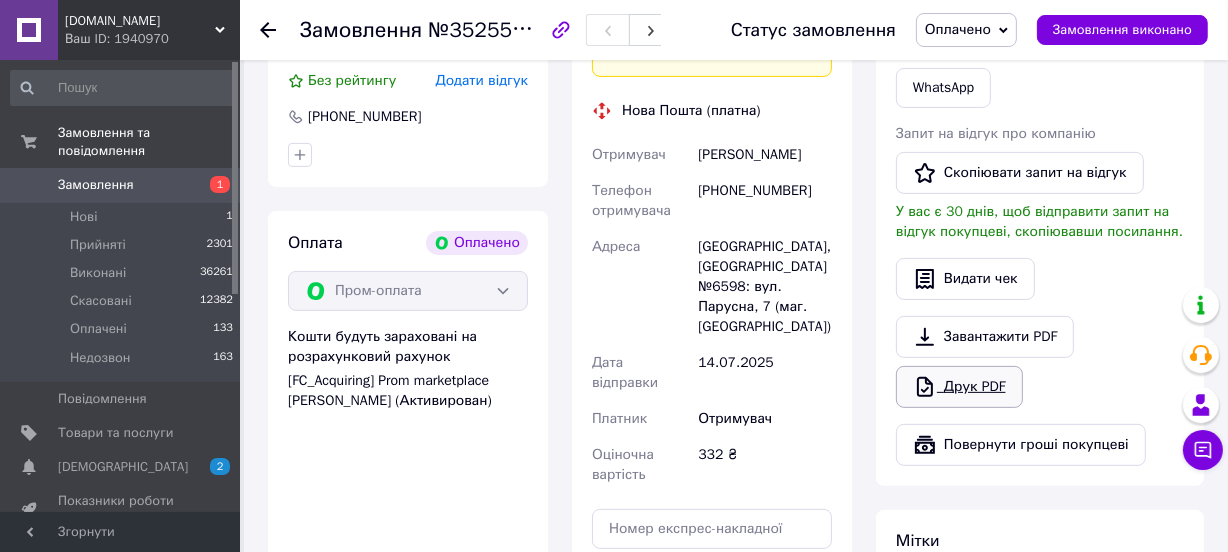 click on "Друк PDF" at bounding box center [959, 387] 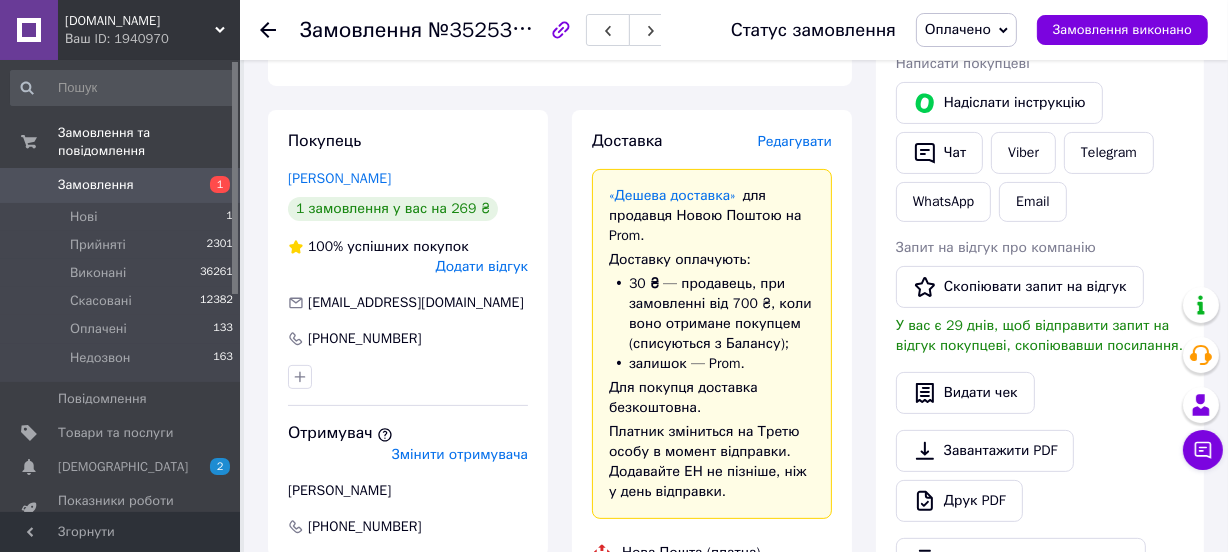 scroll, scrollTop: 545, scrollLeft: 0, axis: vertical 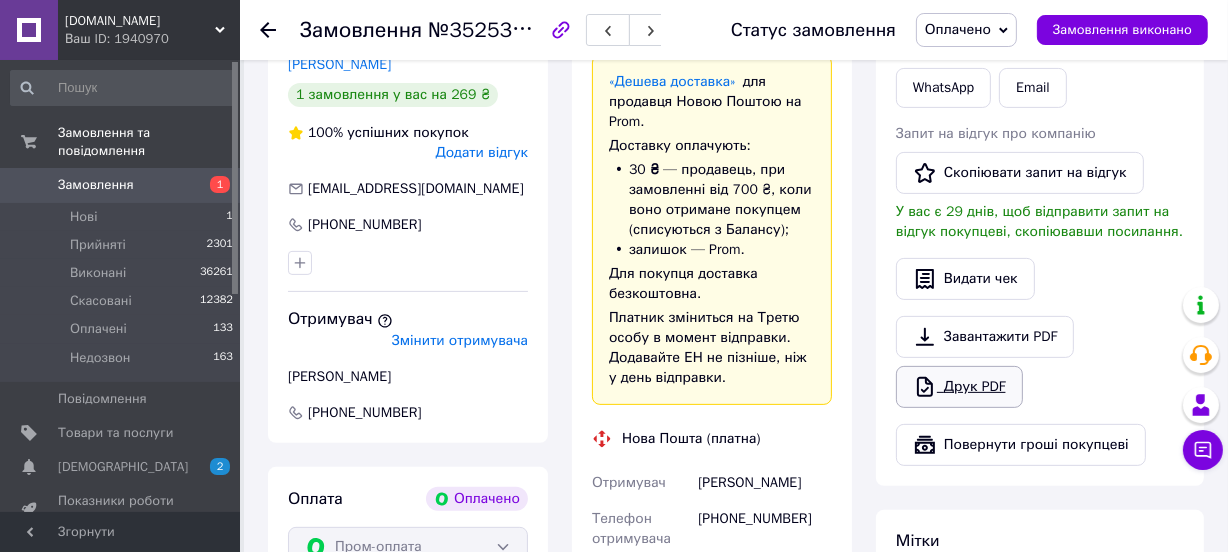 click on "Друк PDF" at bounding box center [959, 387] 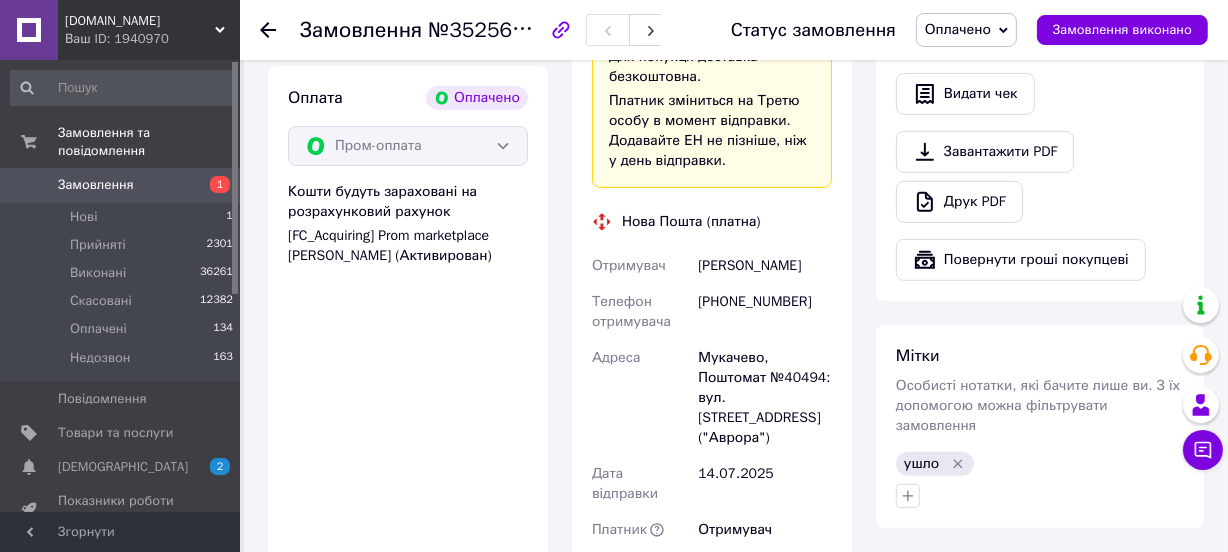 scroll, scrollTop: 727, scrollLeft: 0, axis: vertical 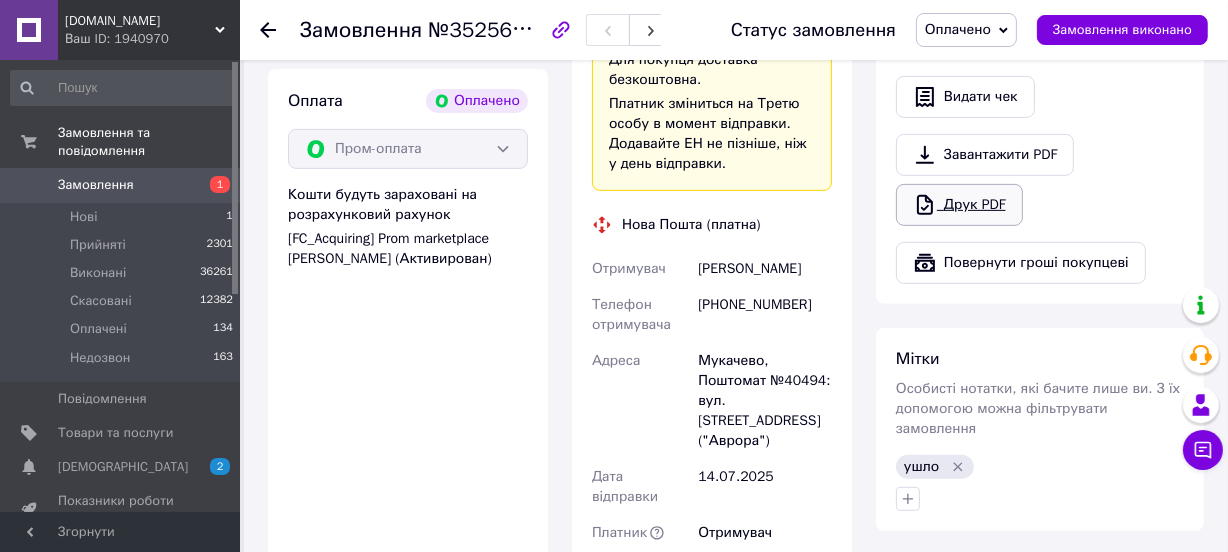 click on "Друк PDF" at bounding box center [959, 205] 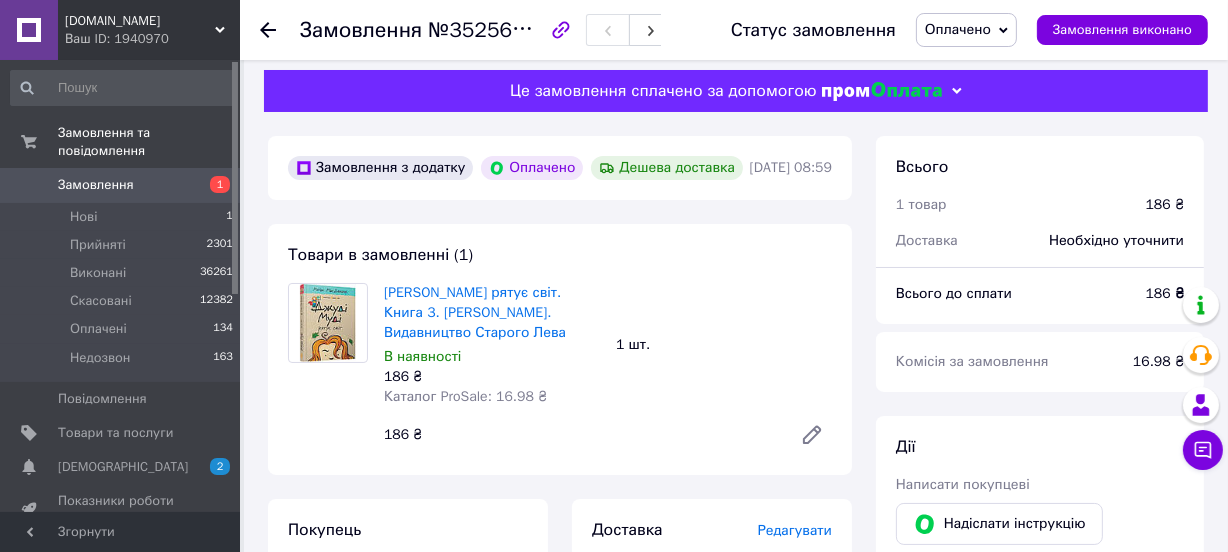 scroll, scrollTop: 0, scrollLeft: 0, axis: both 